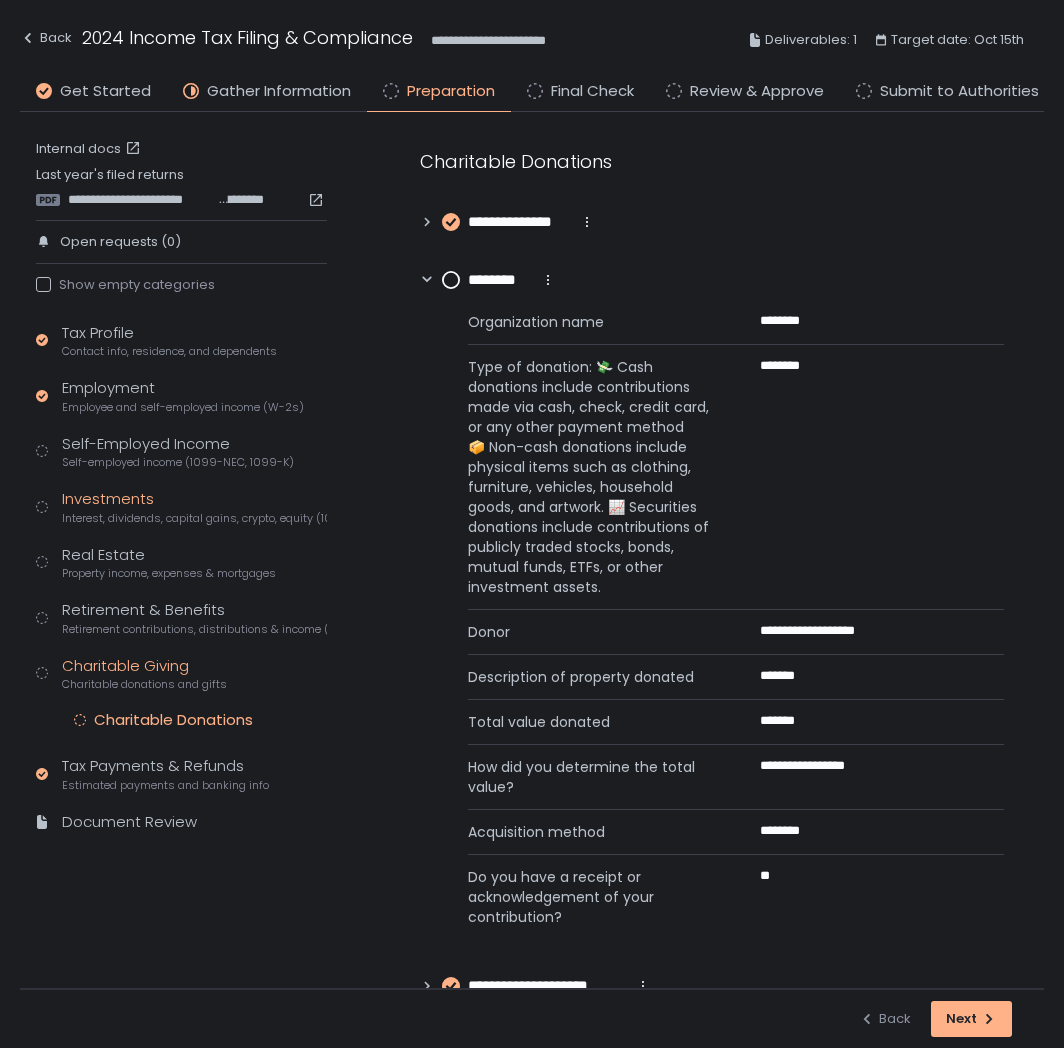 scroll, scrollTop: 0, scrollLeft: 0, axis: both 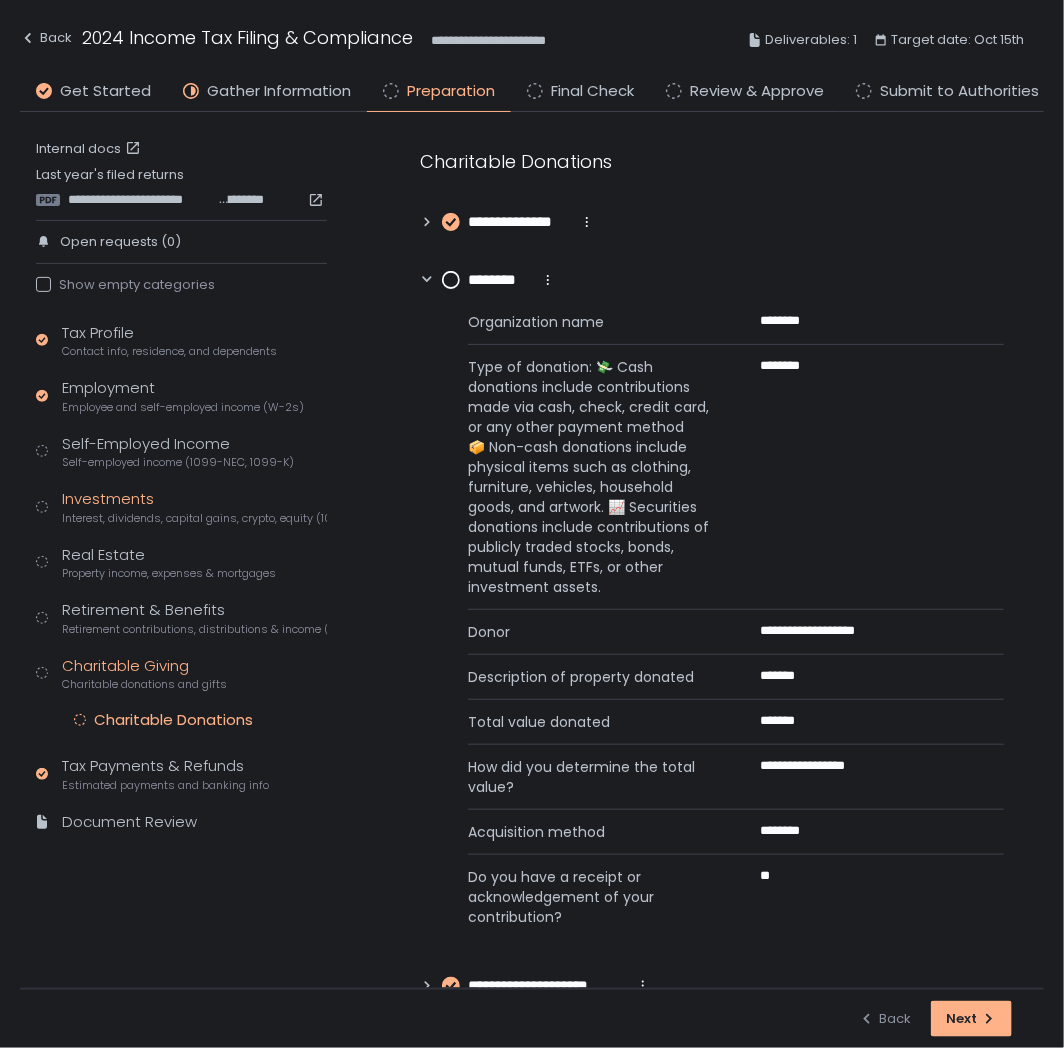 click on "Interest, dividends, capital gains, crypto, equity (1099s, K-1s)" 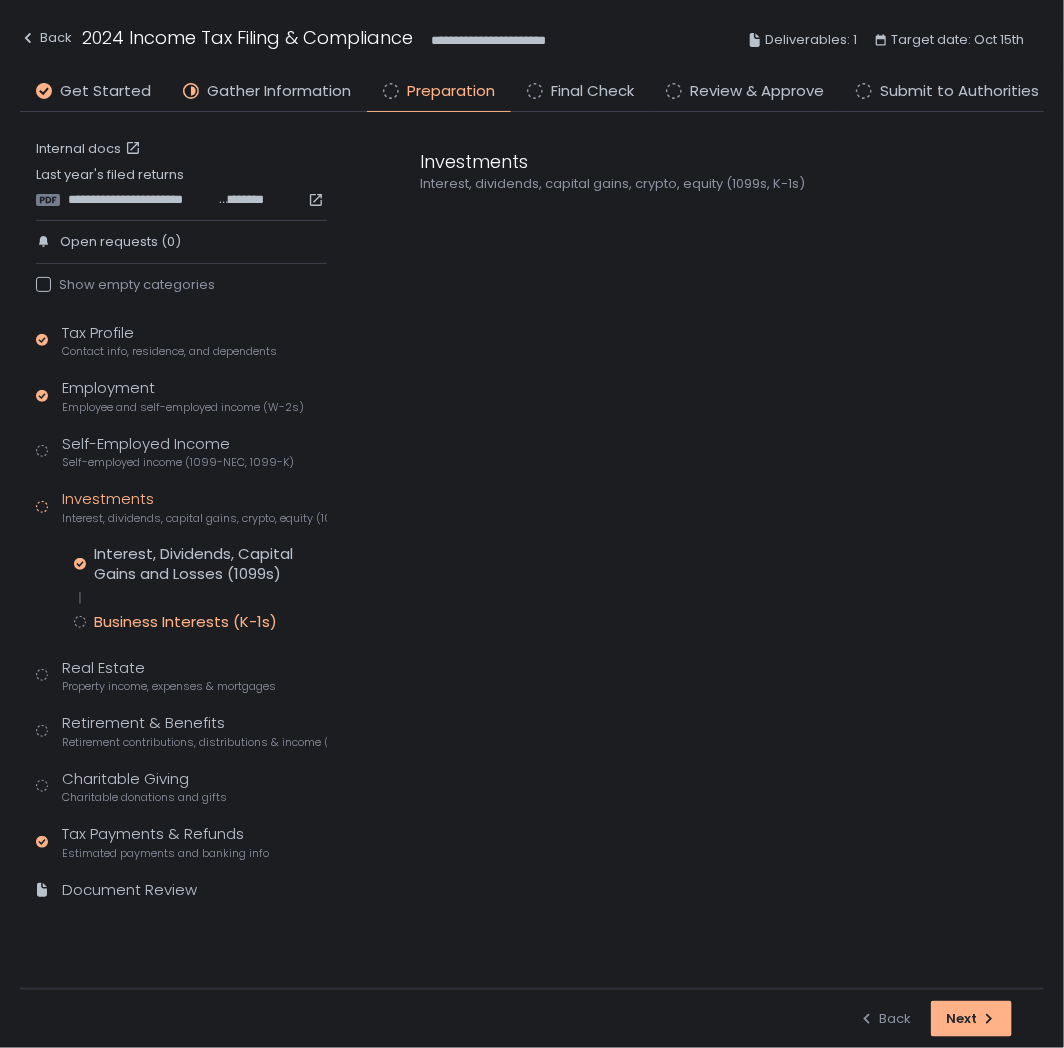 click on "Business Interests (K-1s)" 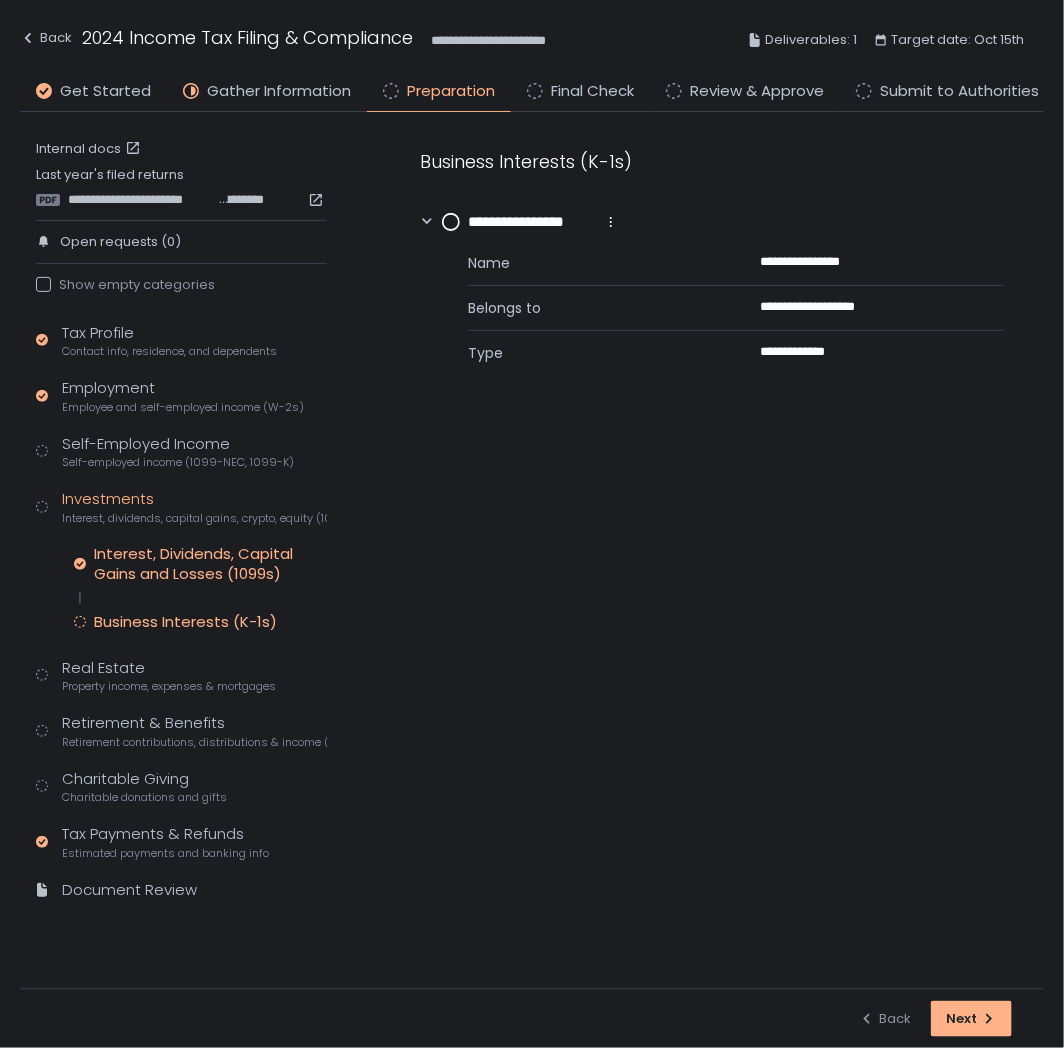 click on "Interest, Dividends, Capital Gains and Losses (1099s)" 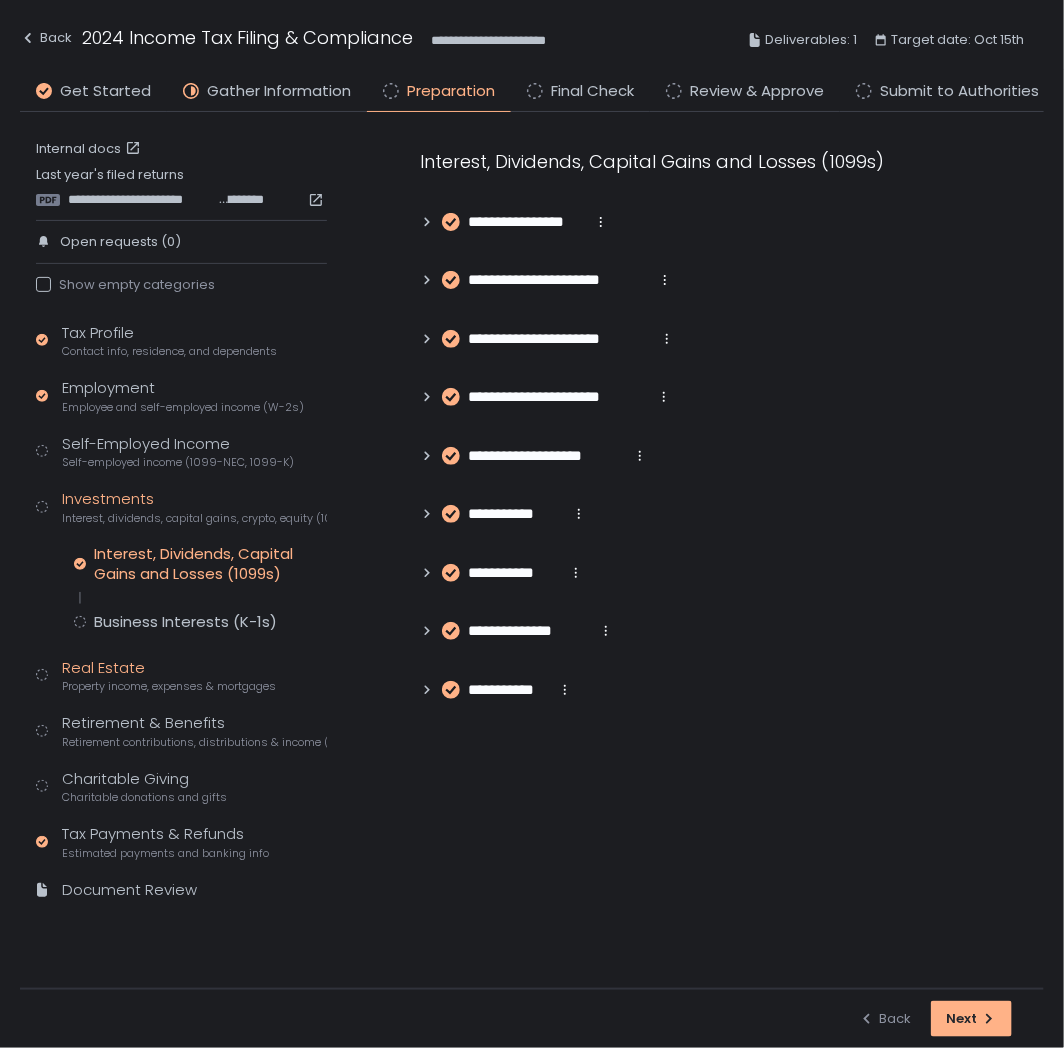 click on "Property income, expenses & mortgages" 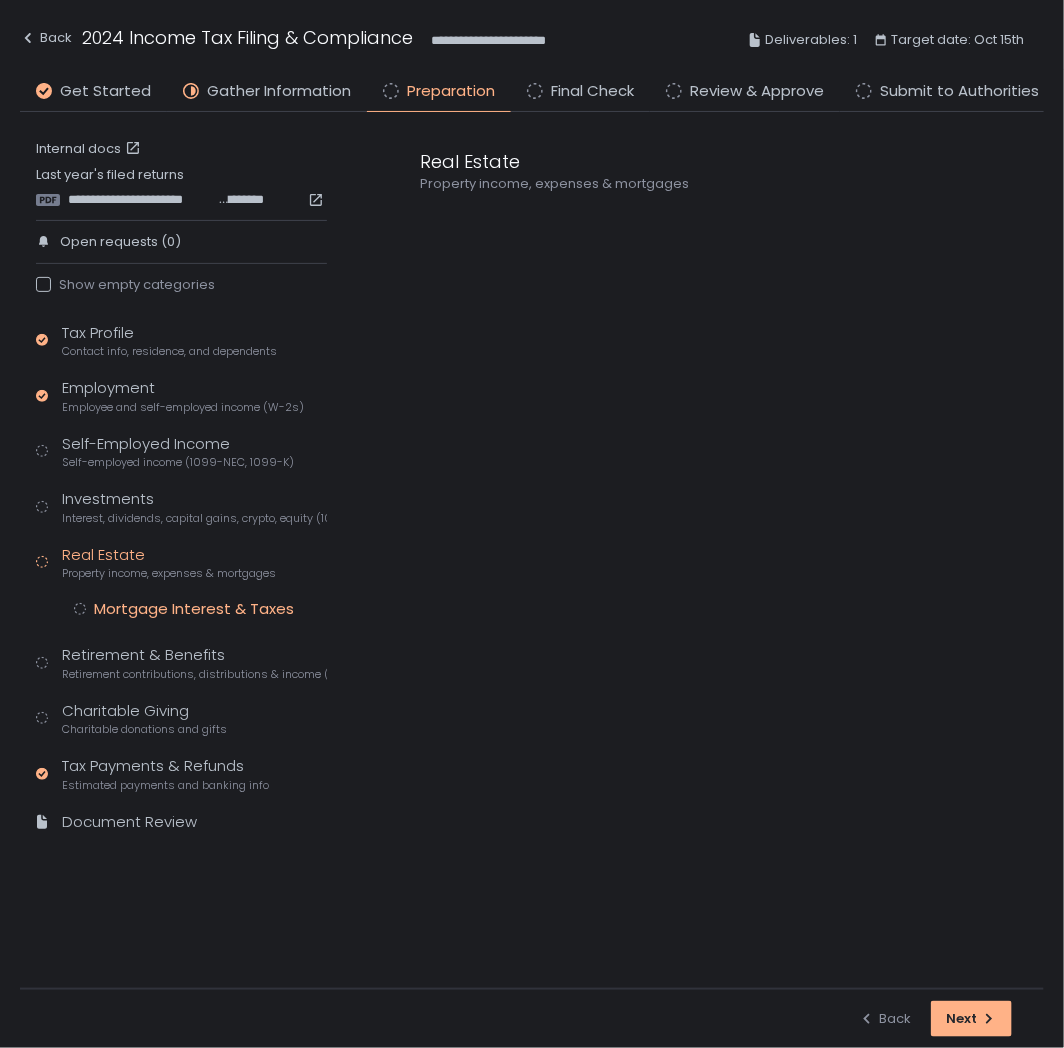 click on "Mortgage Interest & Taxes" 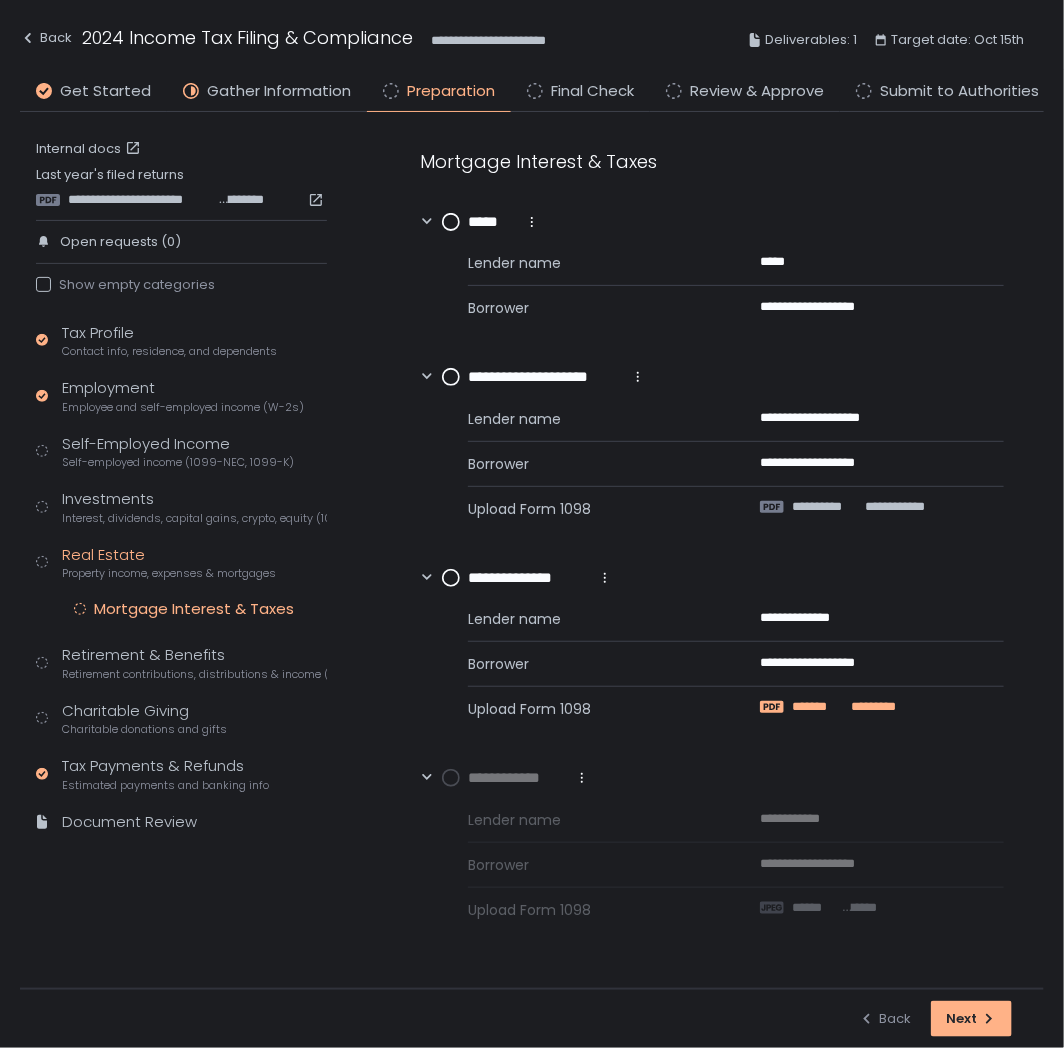 click on "*********" at bounding box center [872, 707] 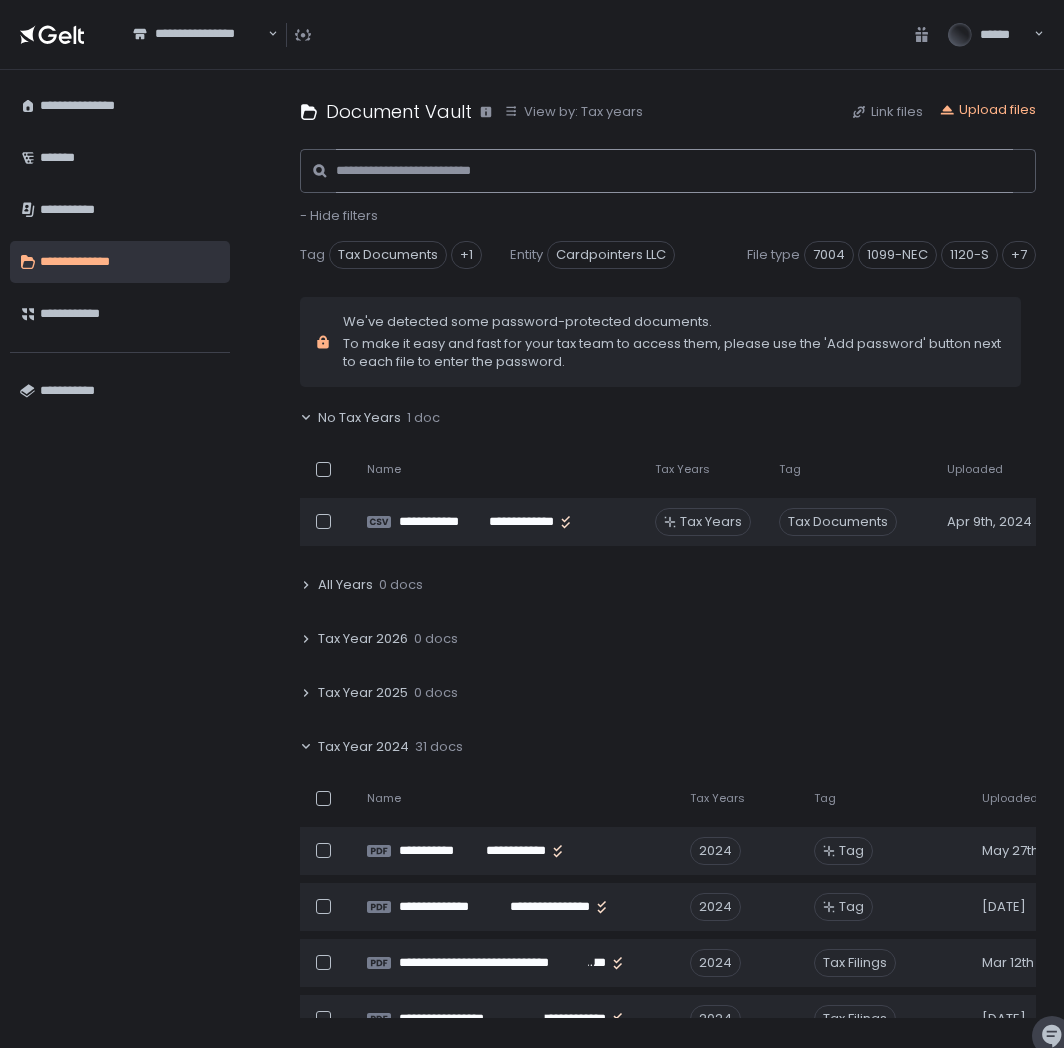 scroll, scrollTop: 0, scrollLeft: 0, axis: both 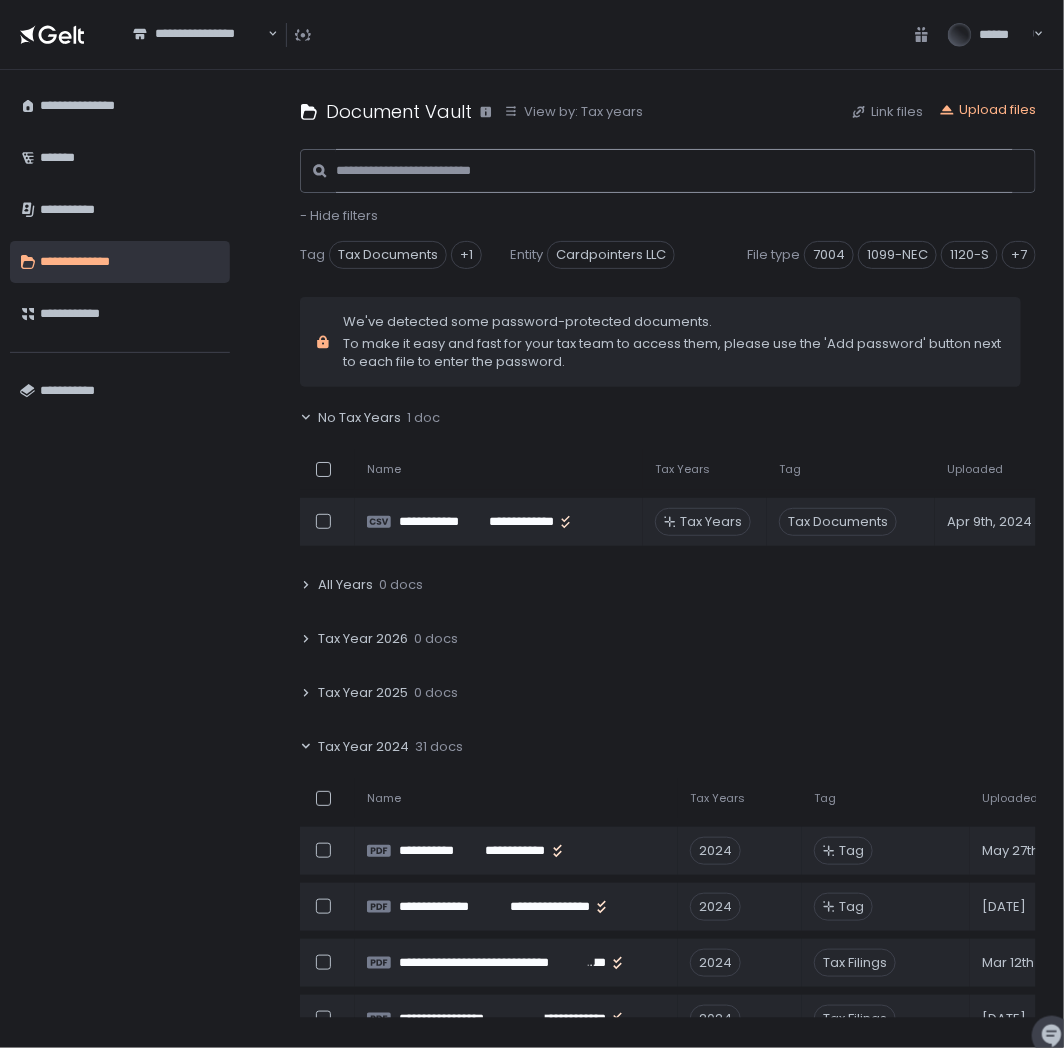 click 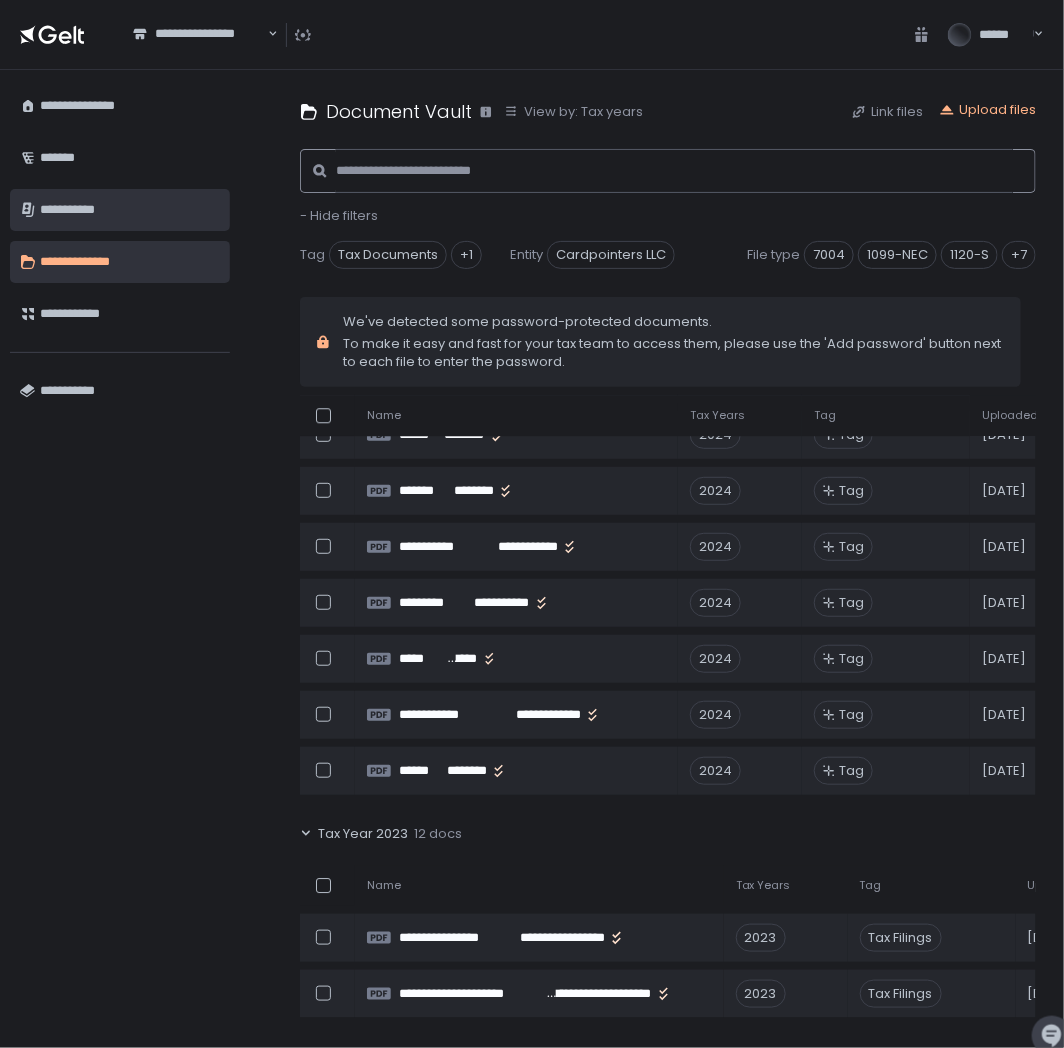 click on "**********" at bounding box center [120, 210] 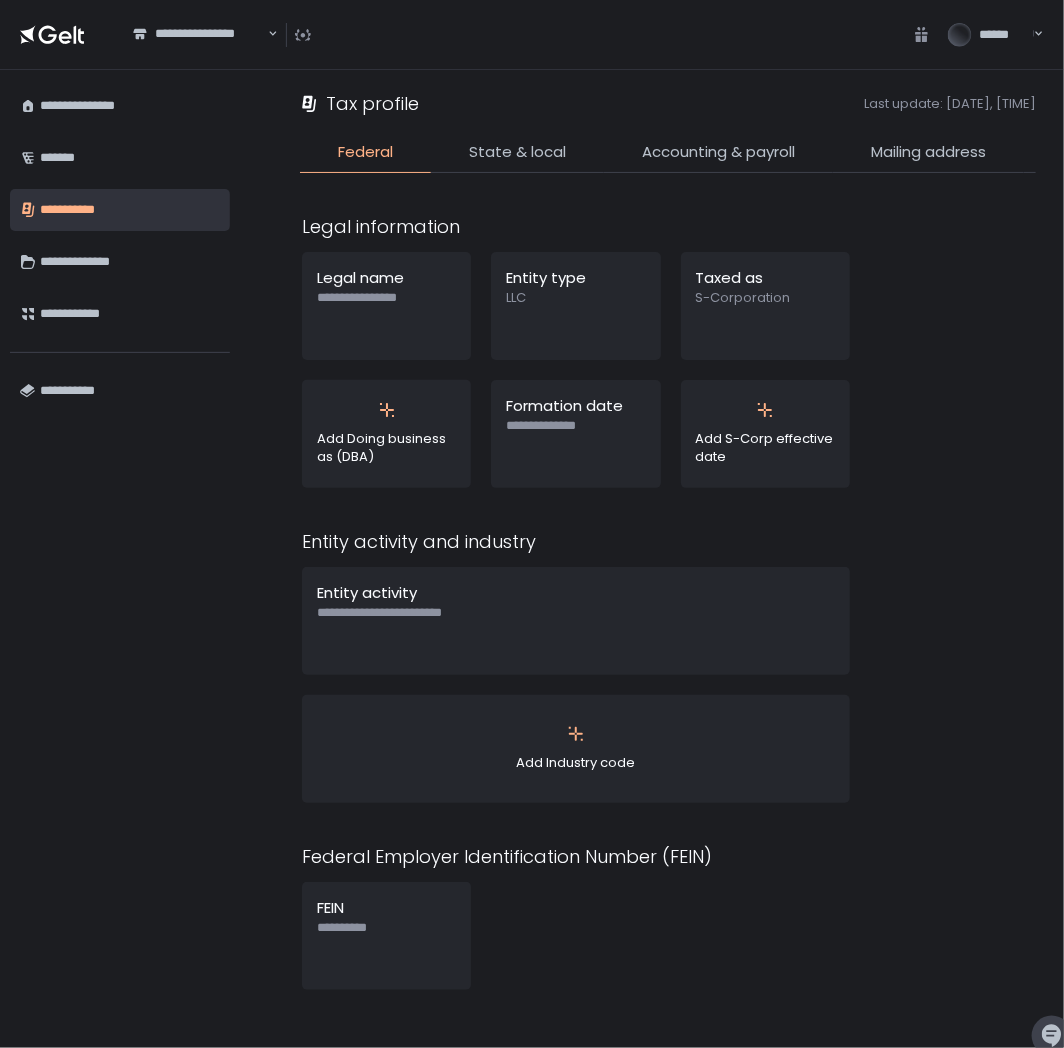click on "**********" at bounding box center [130, 210] 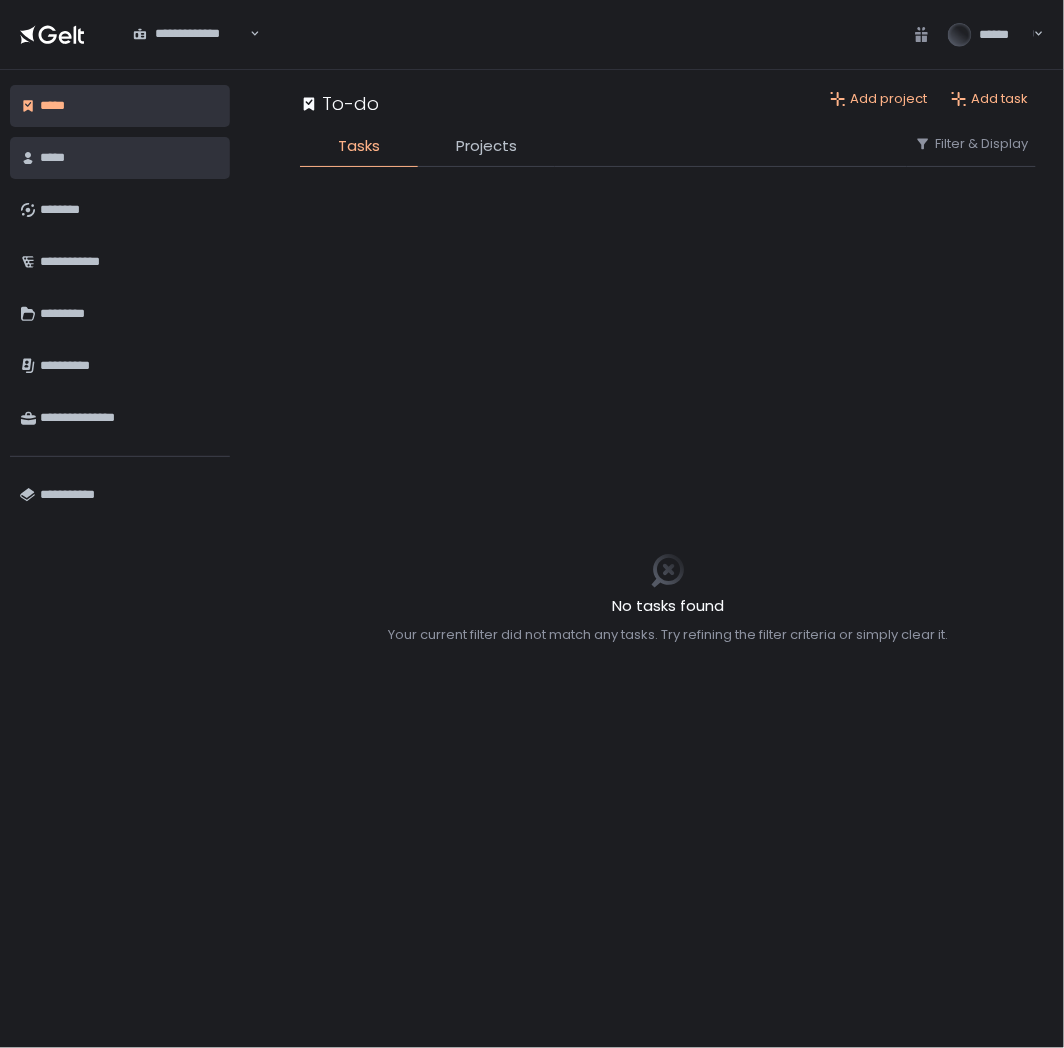 click on "*****" at bounding box center (130, 158) 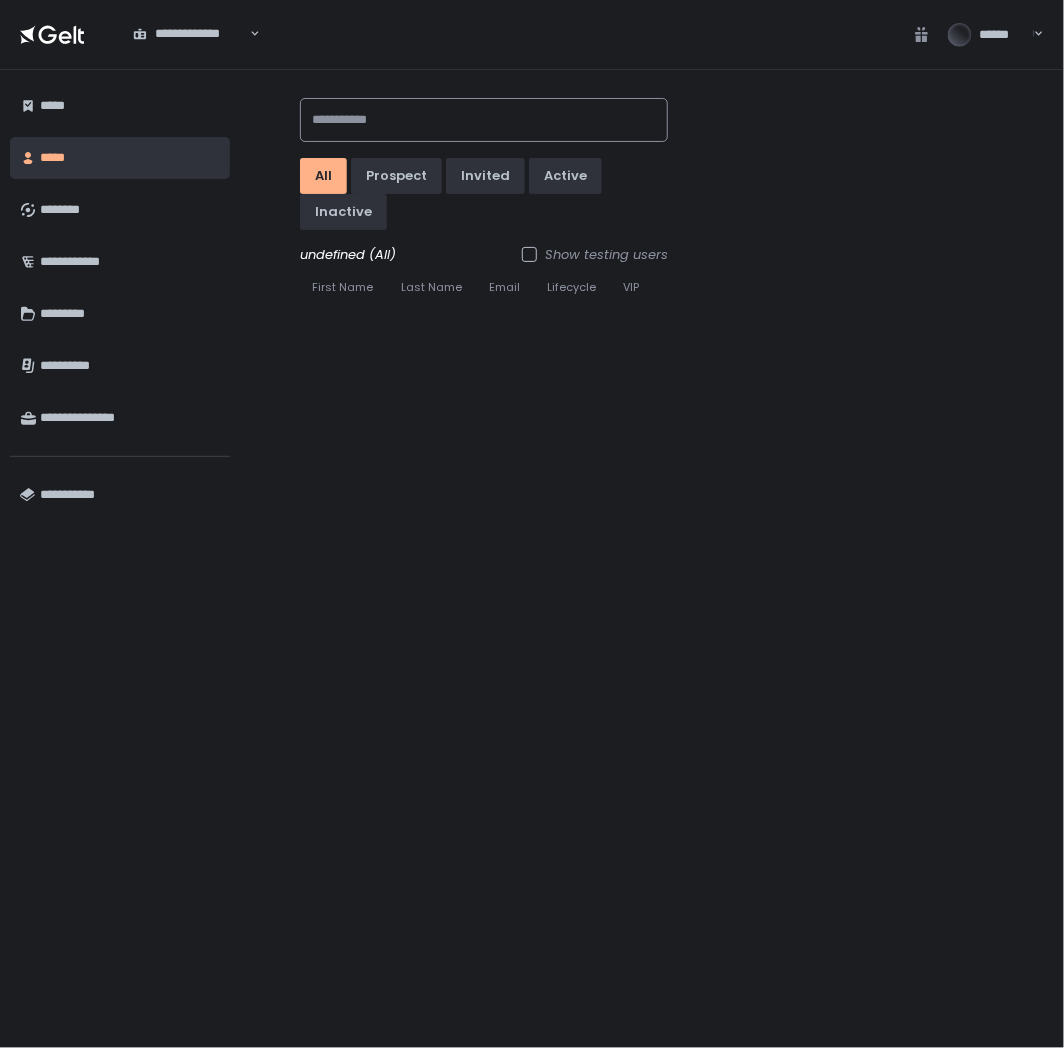 click 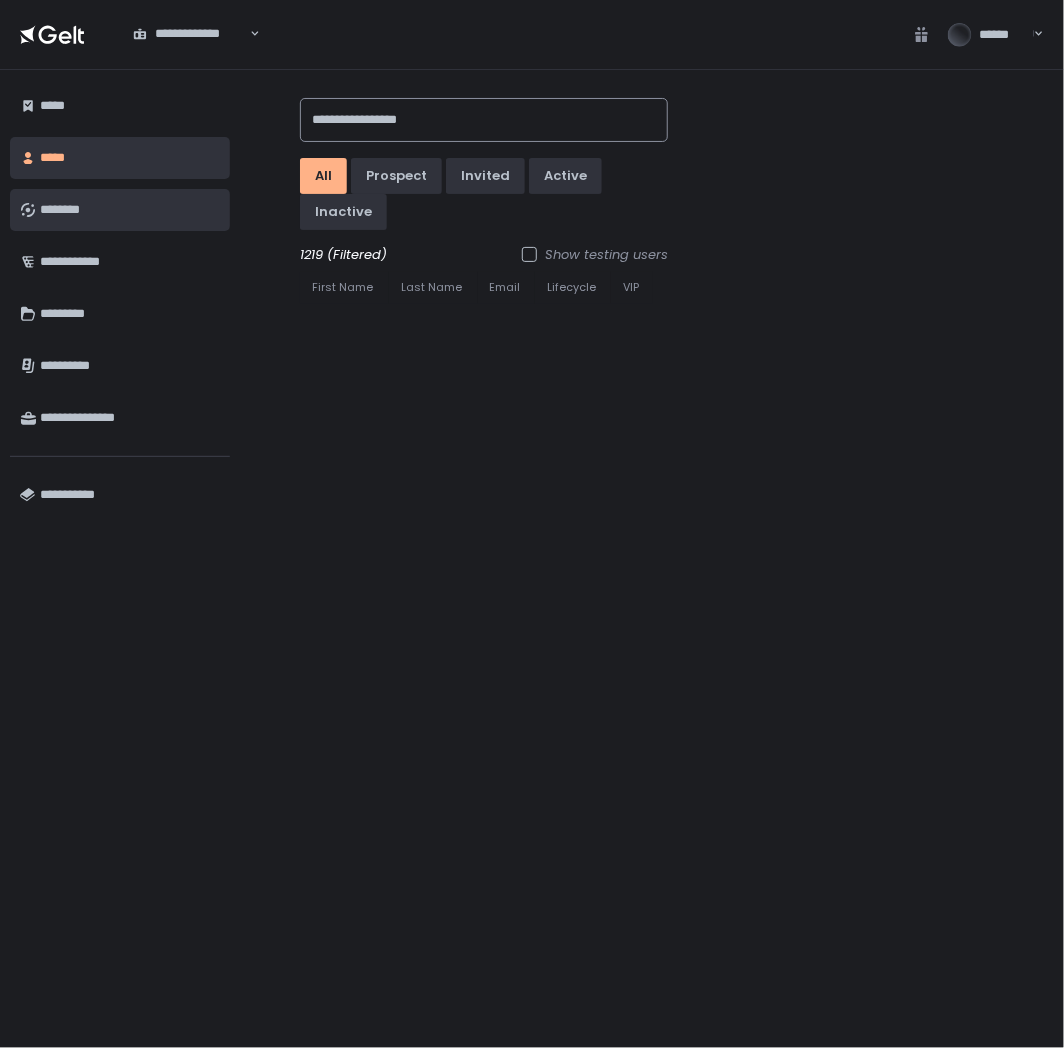 type on "**********" 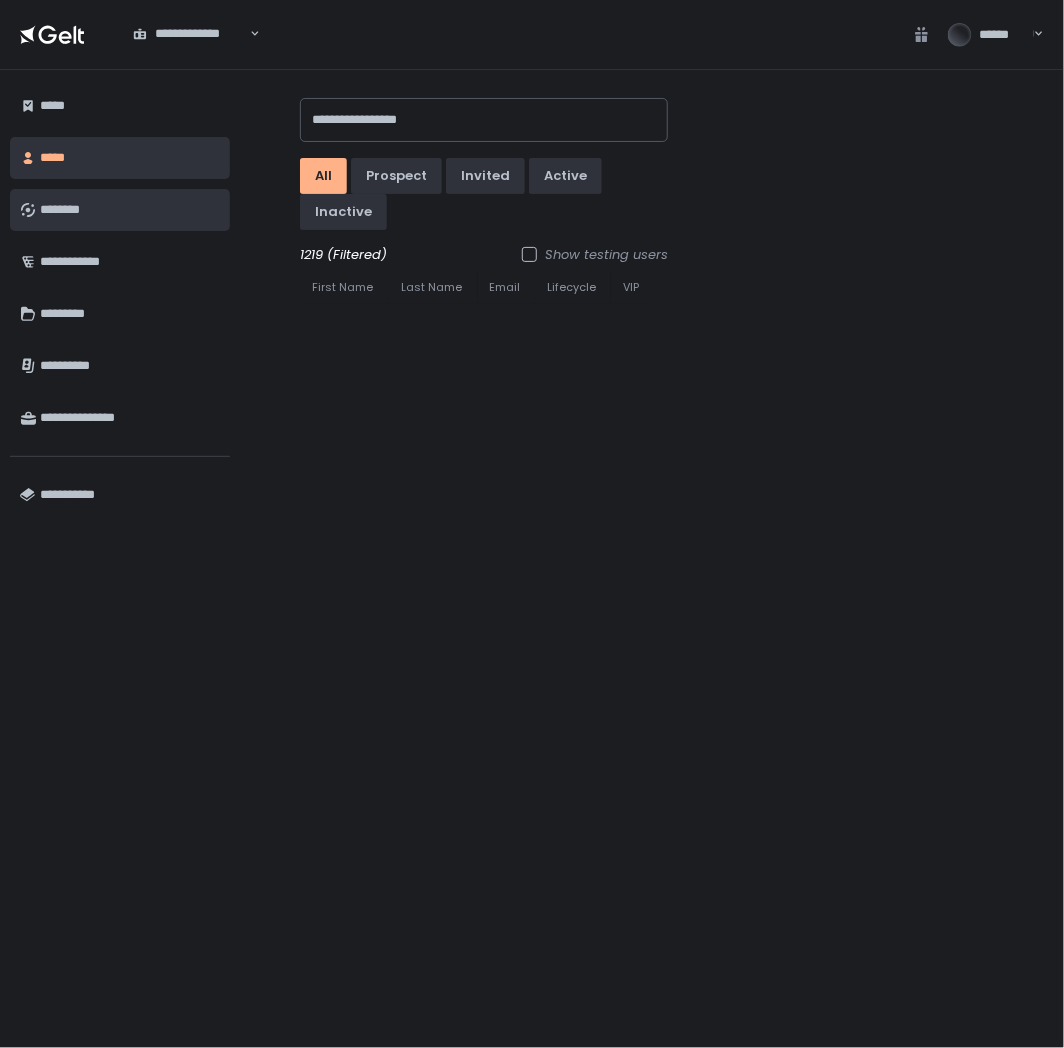 click on "********" at bounding box center [130, 210] 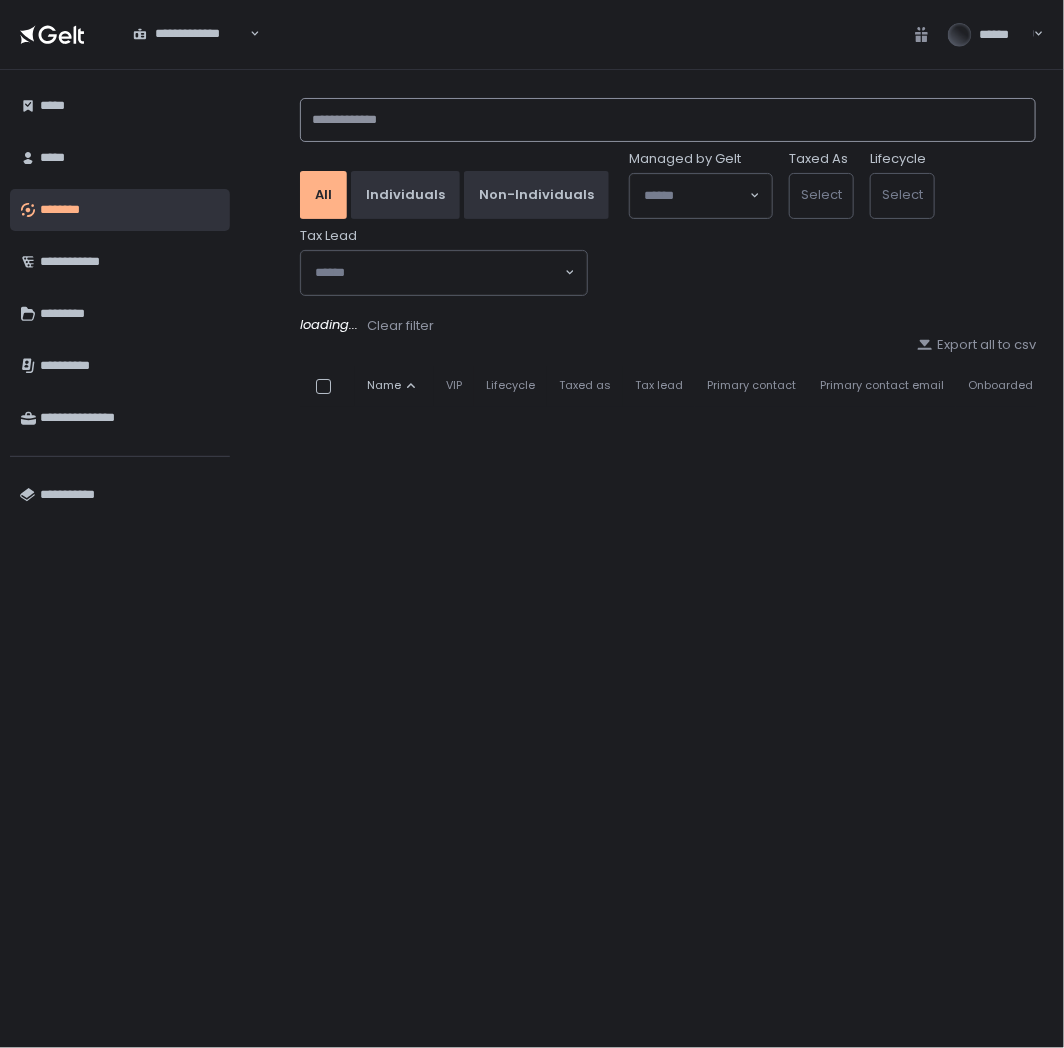 click 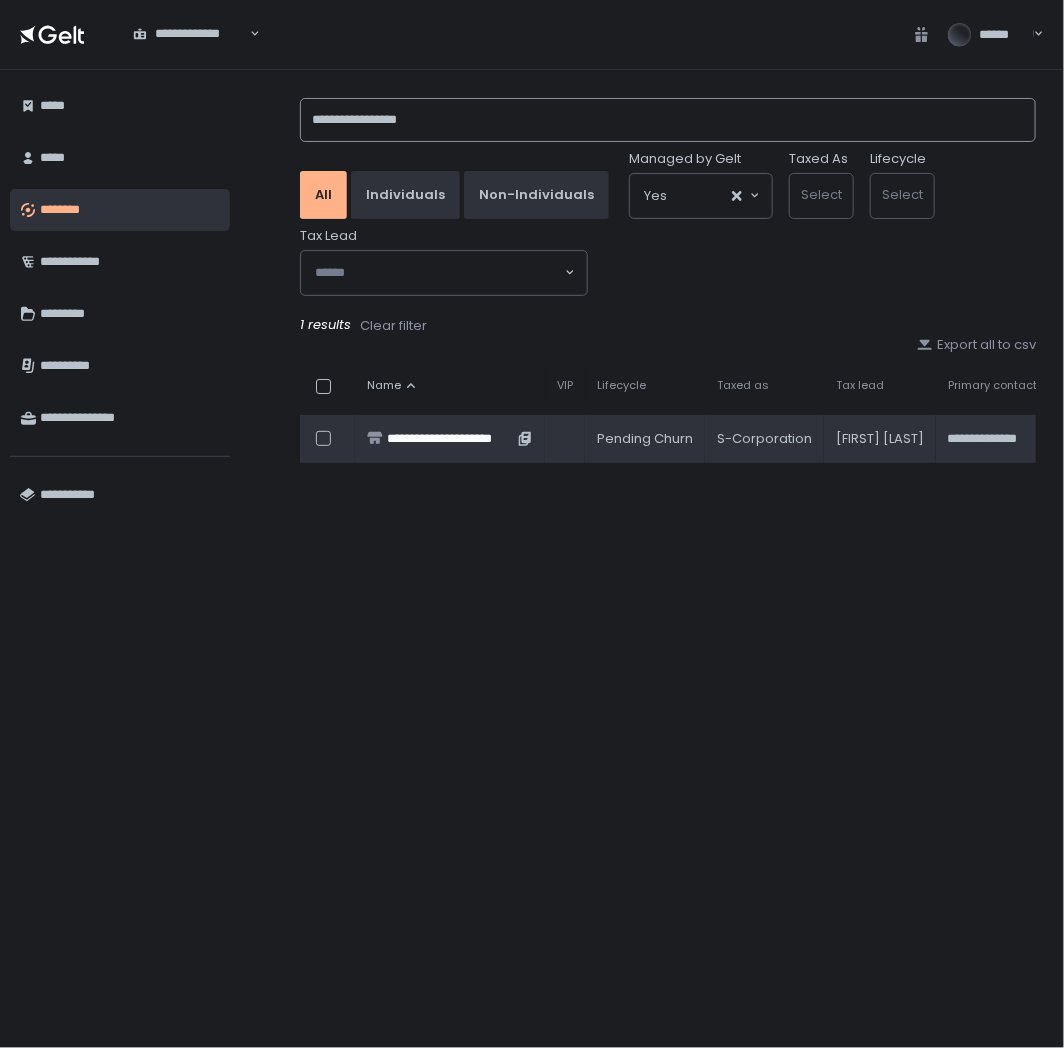 type on "**********" 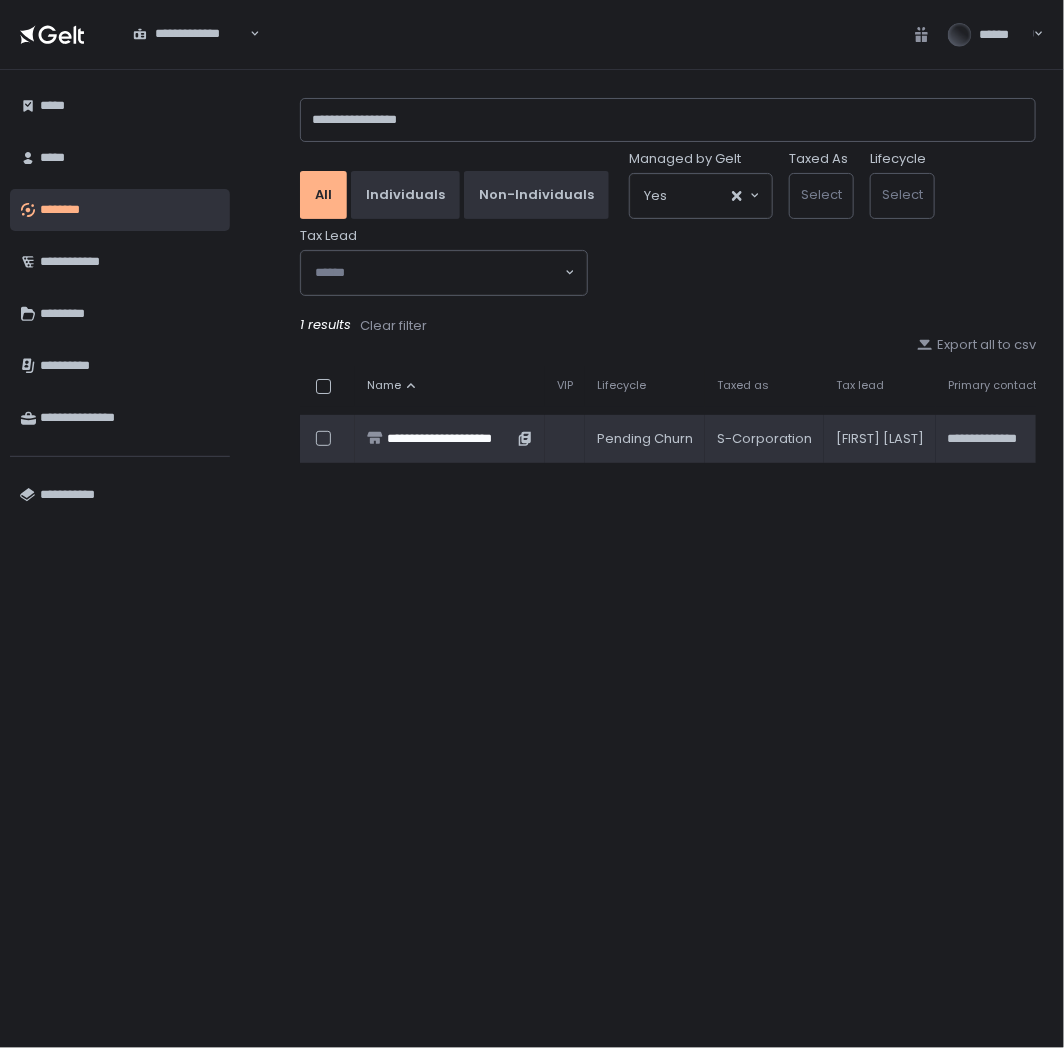 click on "**********" at bounding box center [450, 439] 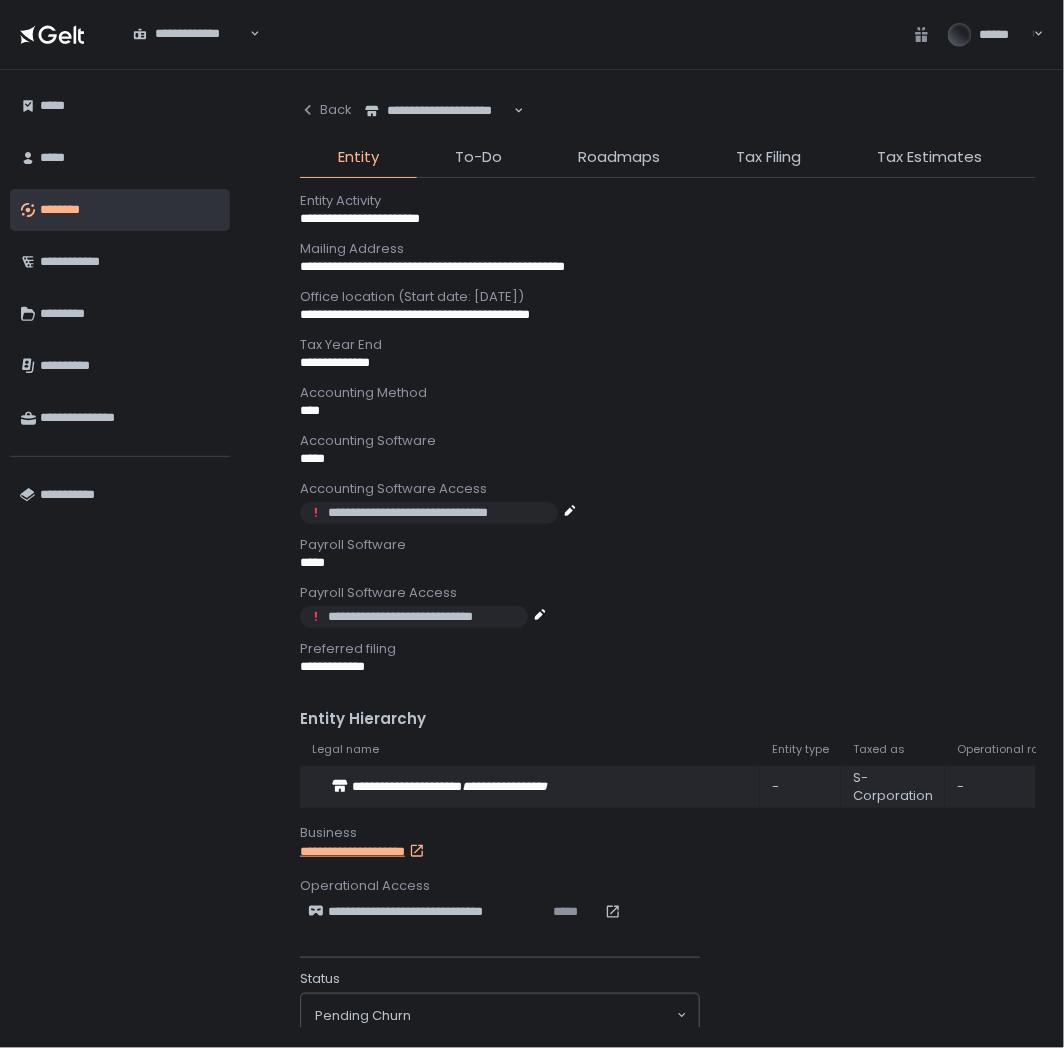 scroll, scrollTop: 697, scrollLeft: 0, axis: vertical 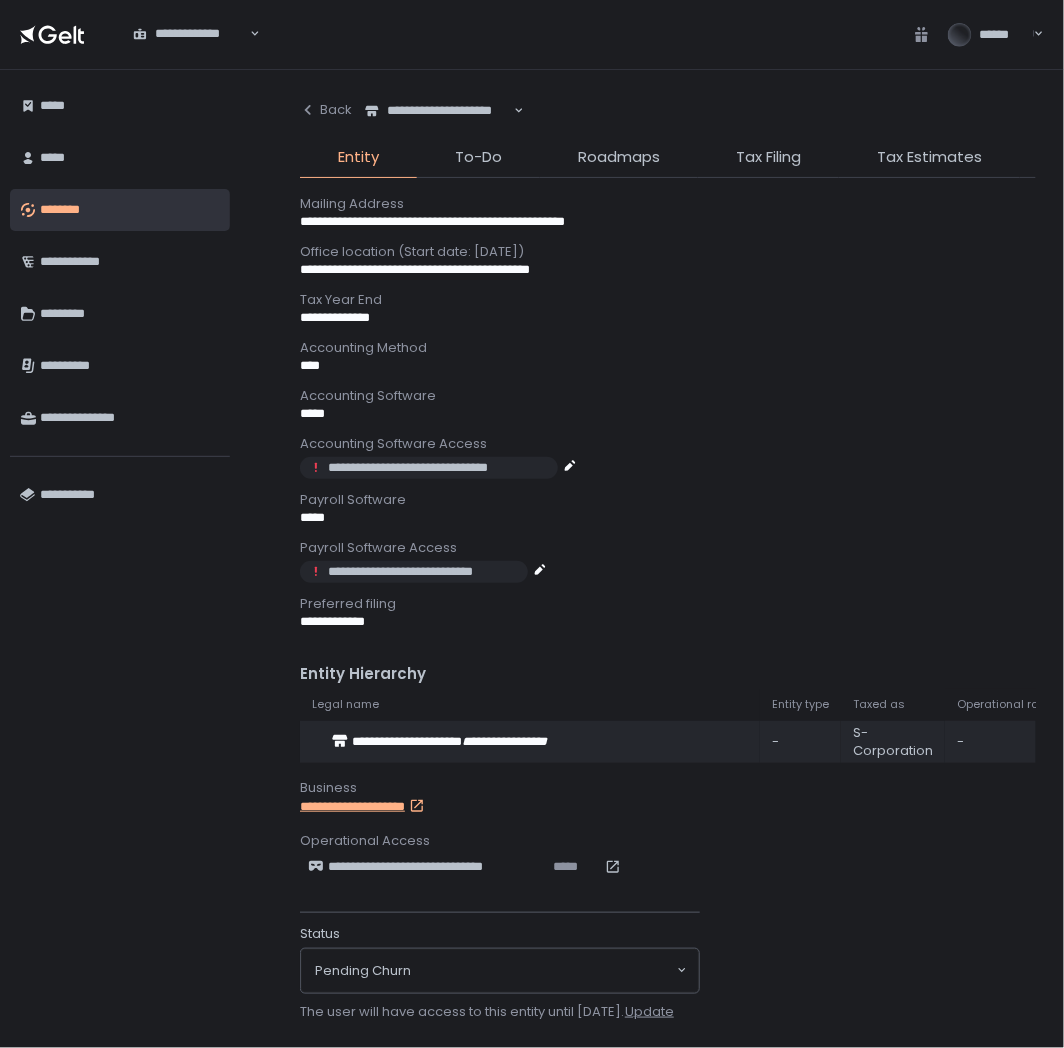 click on "**********" at bounding box center [374, 807] 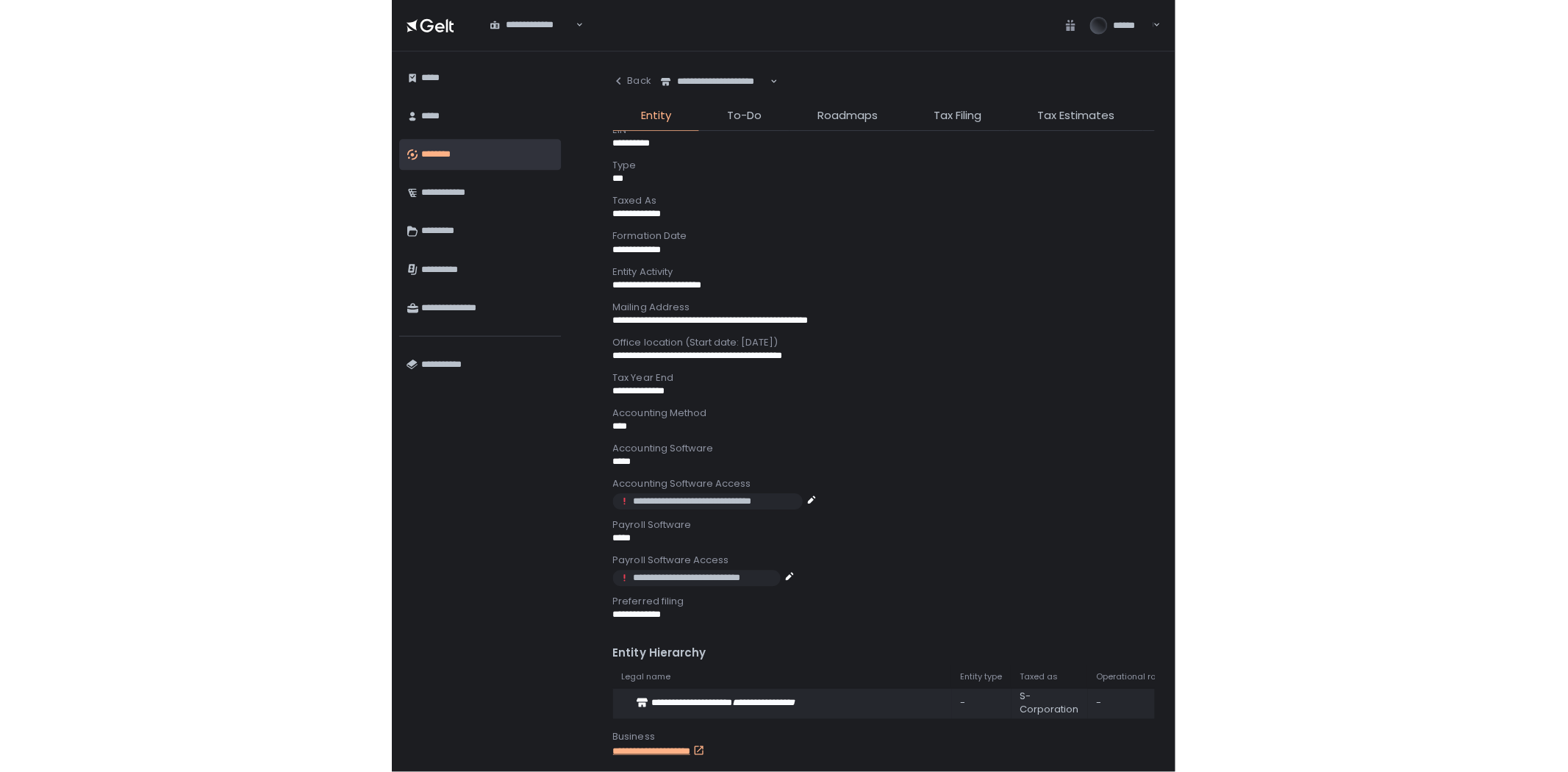 scroll, scrollTop: 512, scrollLeft: 0, axis: vertical 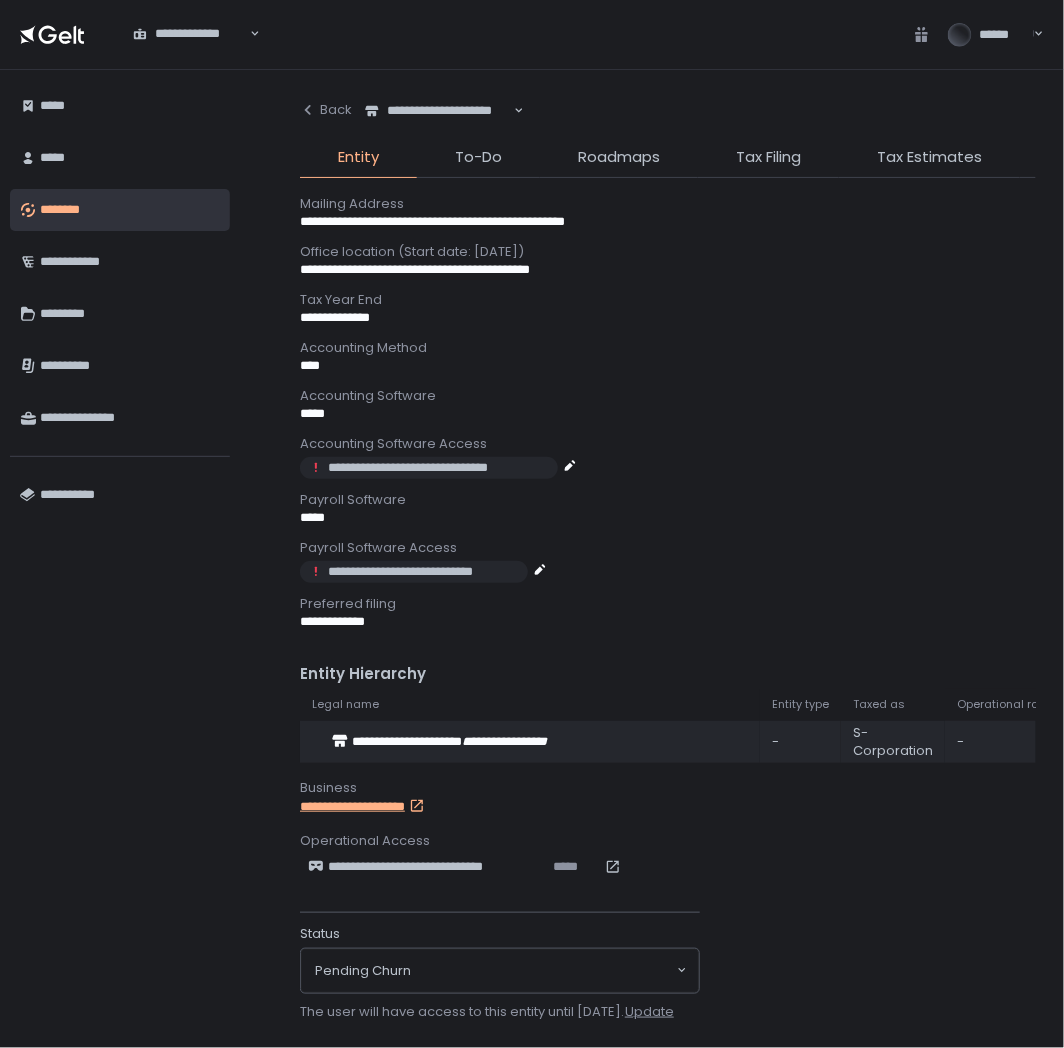 click on "**********" at bounding box center (374, 807) 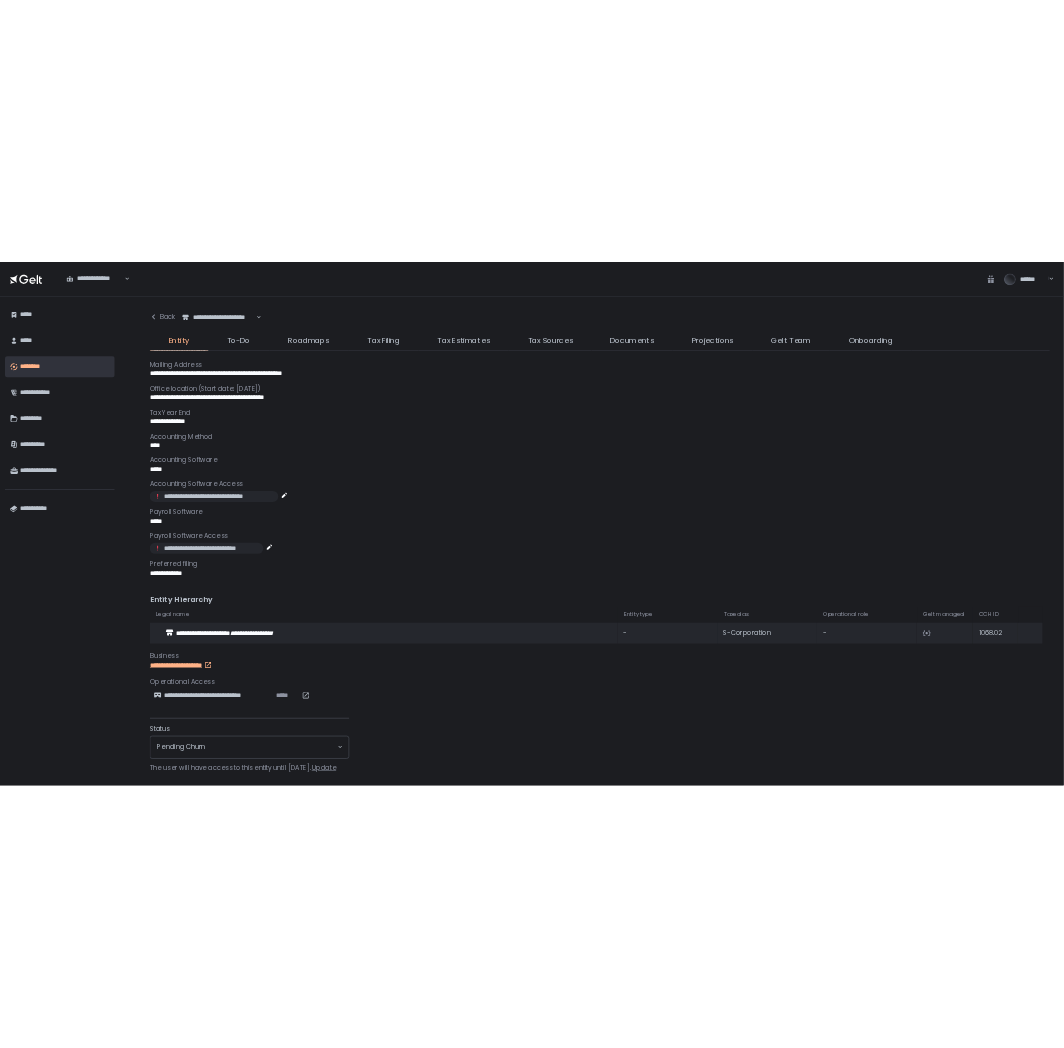 scroll, scrollTop: 692, scrollLeft: 0, axis: vertical 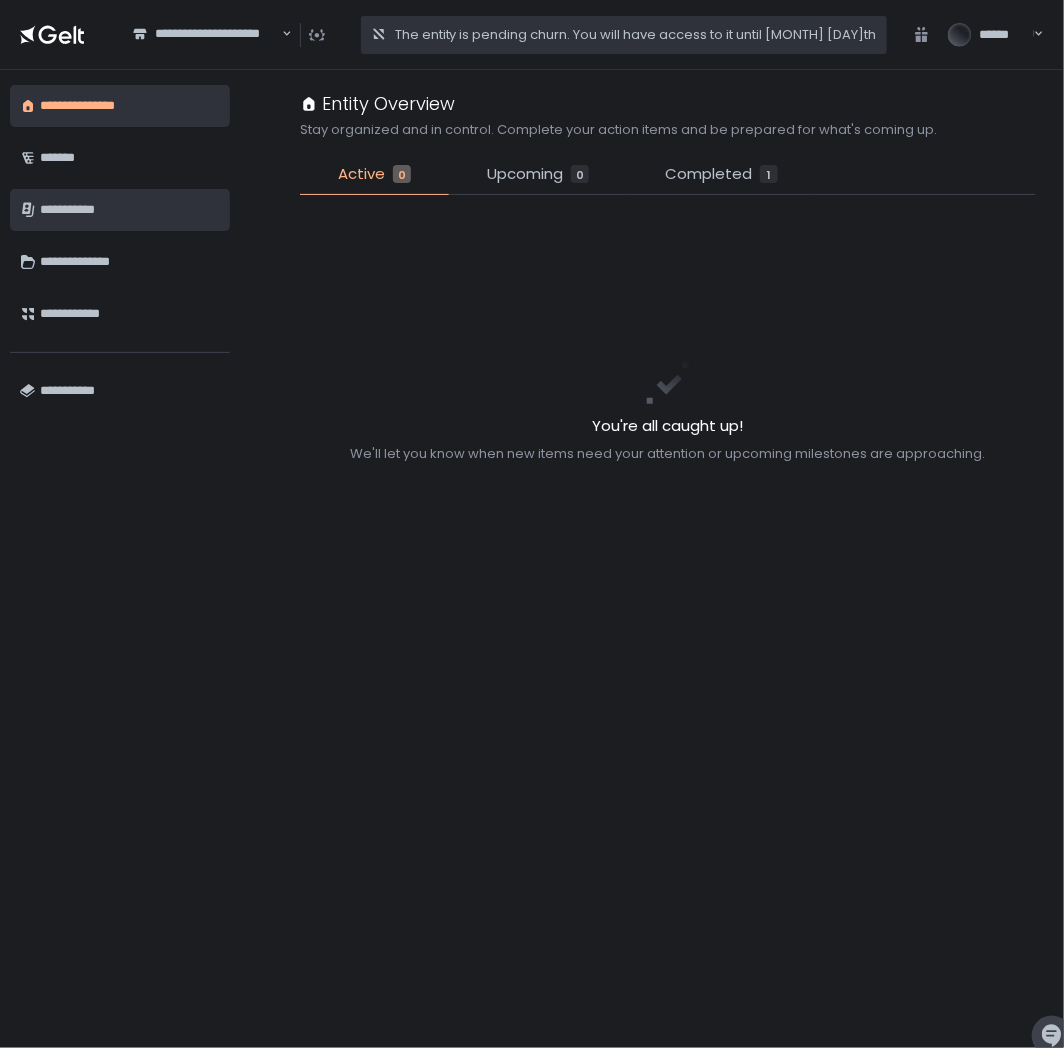 click on "**********" at bounding box center [130, 210] 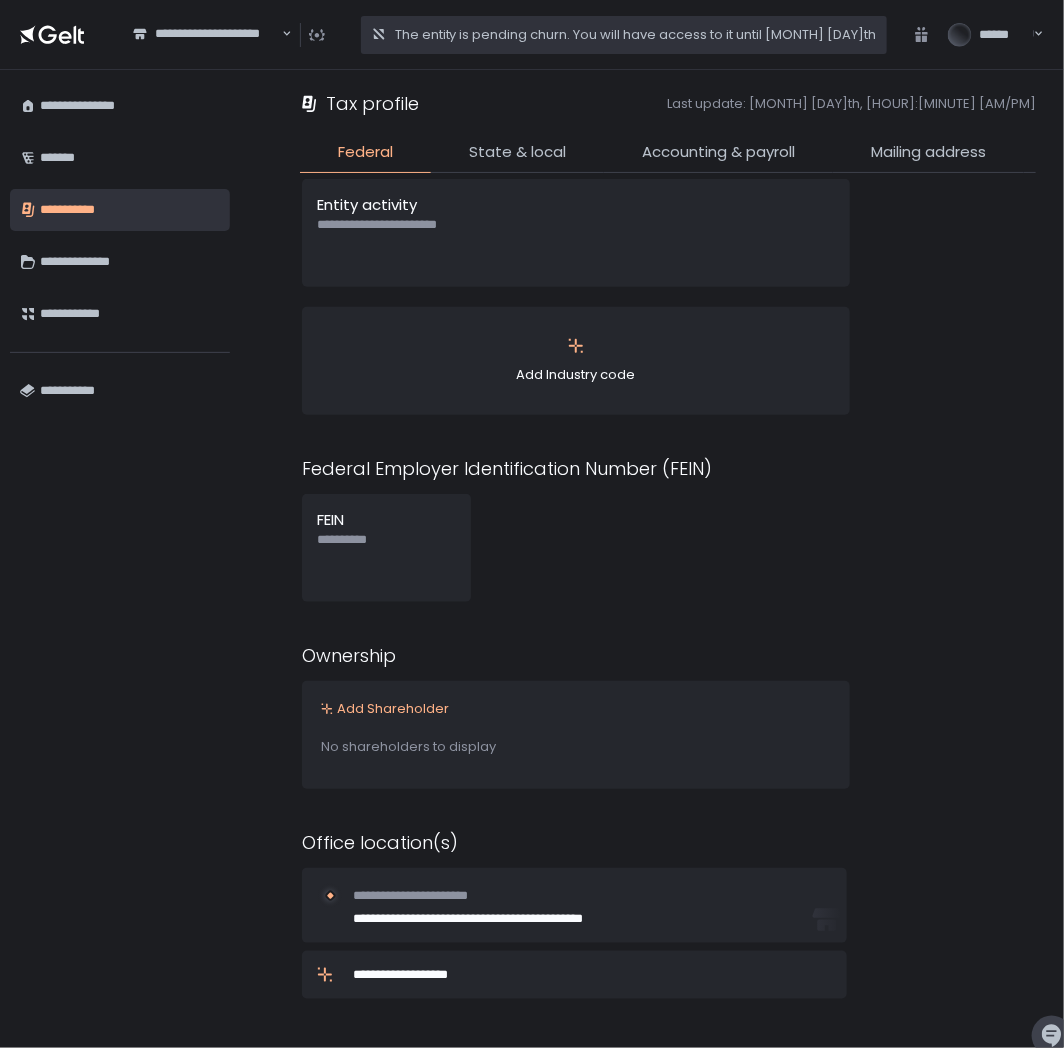 scroll, scrollTop: 0, scrollLeft: 0, axis: both 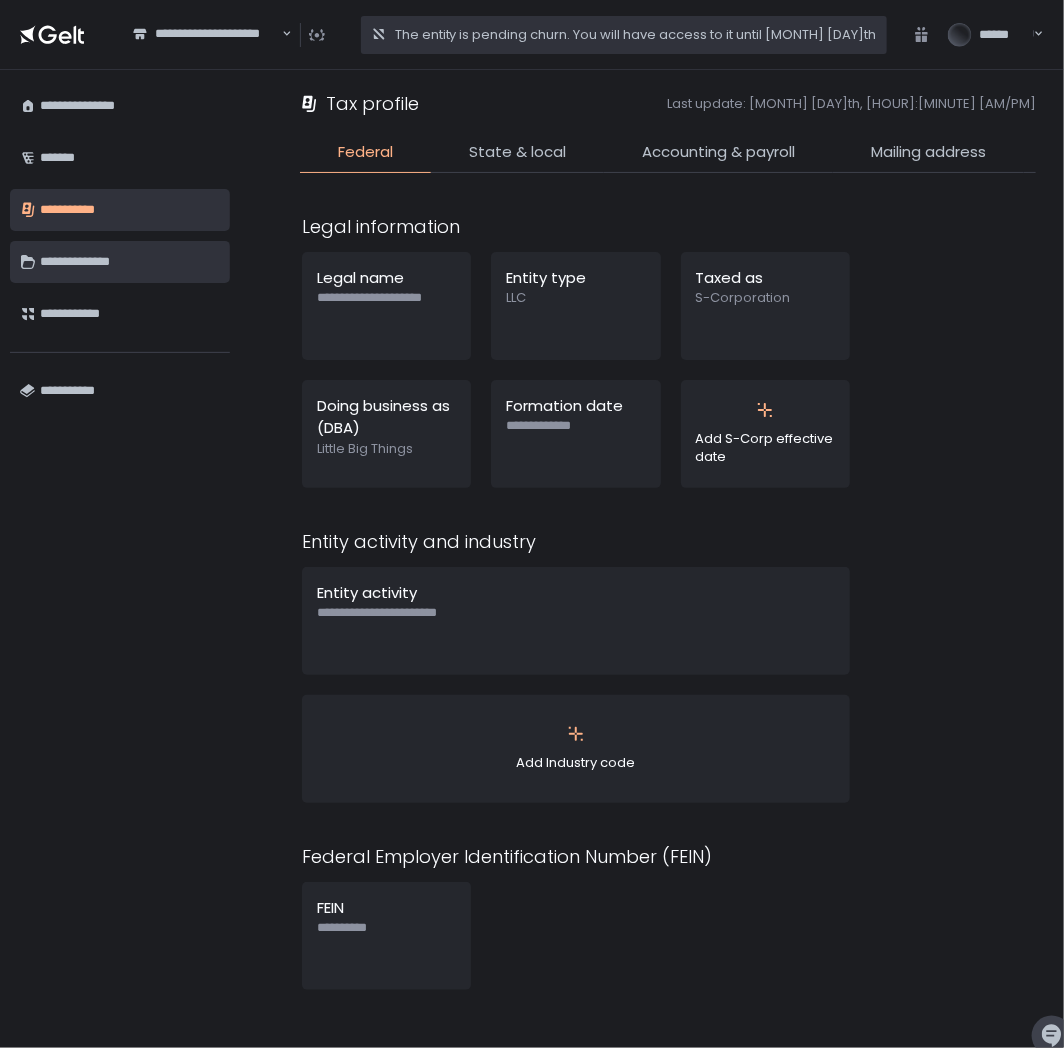 click on "**********" at bounding box center (130, 262) 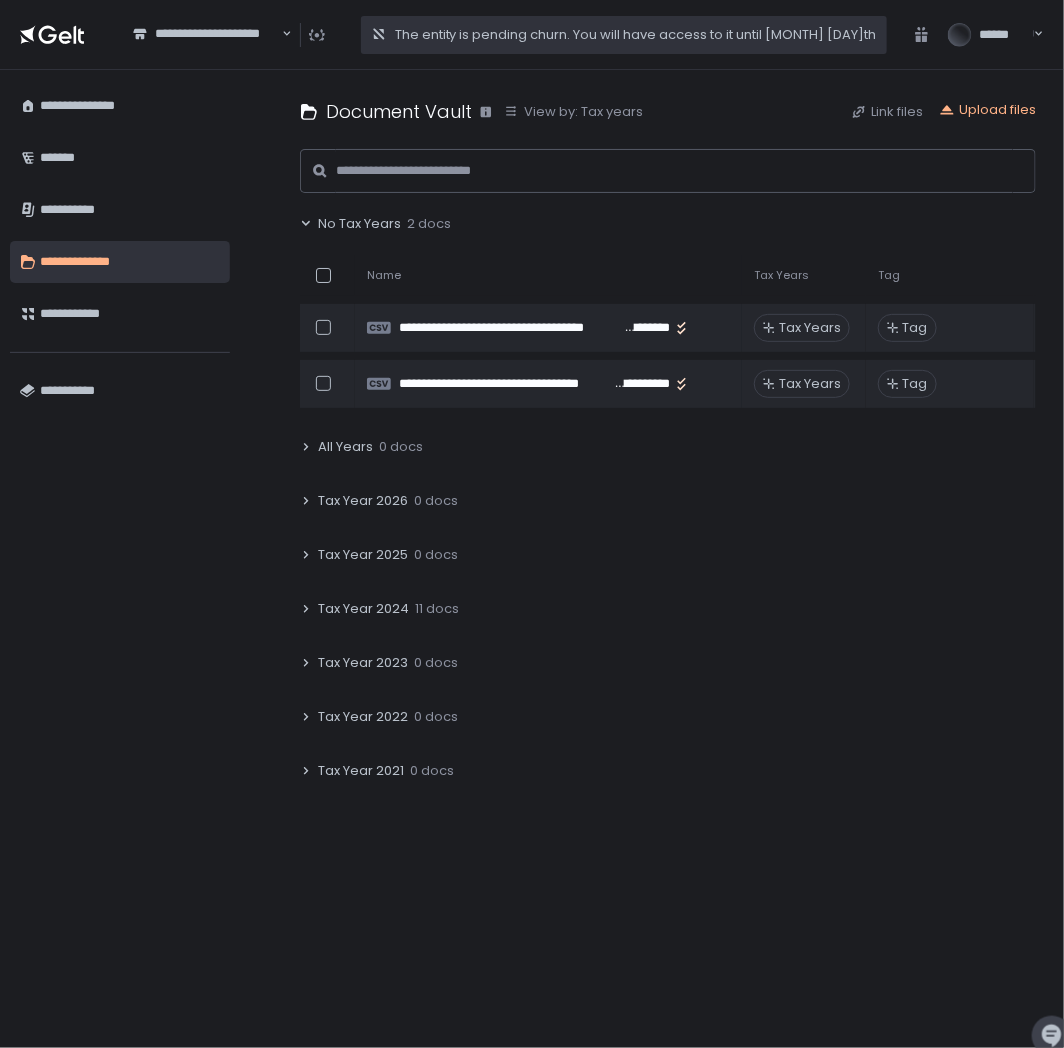 click on "Tax Year [YEAR] 0 docs" 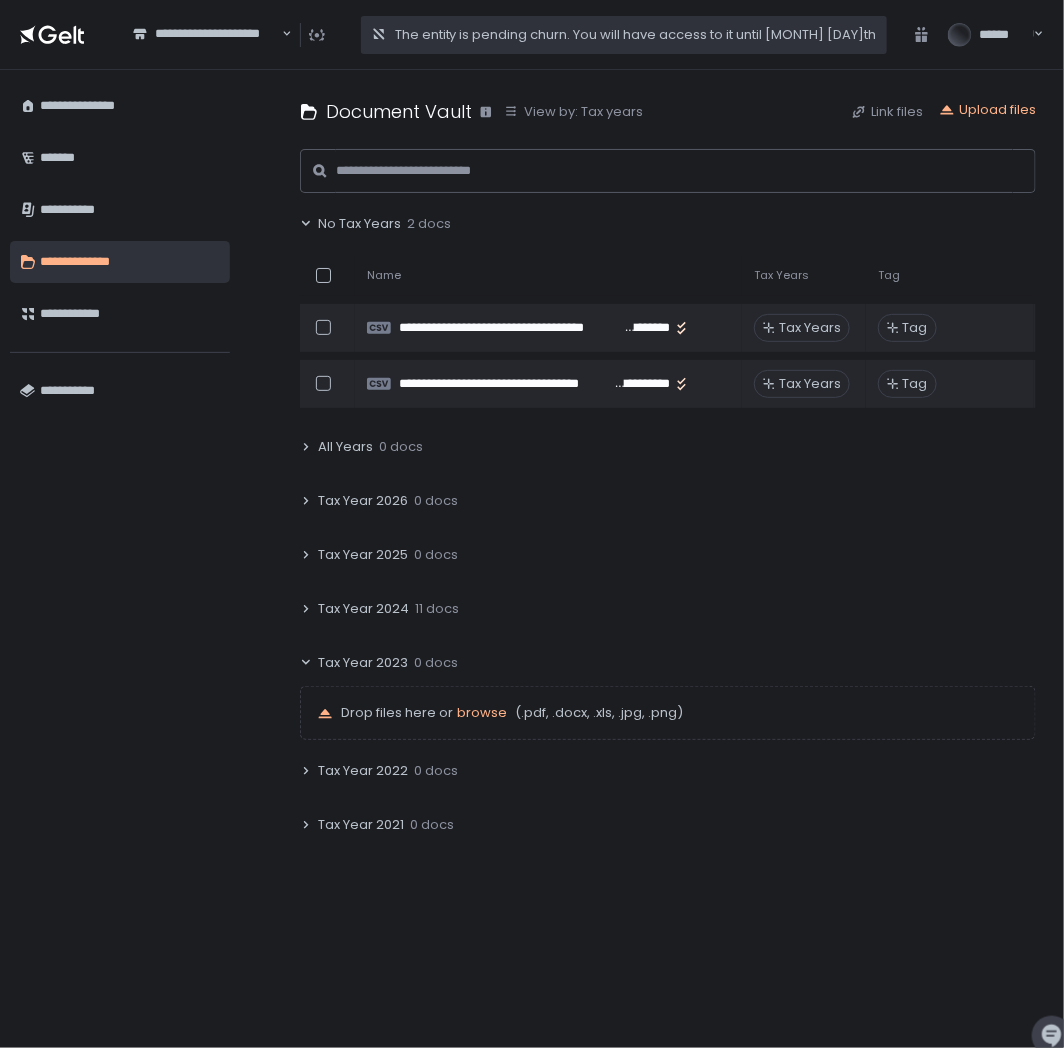 click on "Tax Year [YEAR] 11 docs" 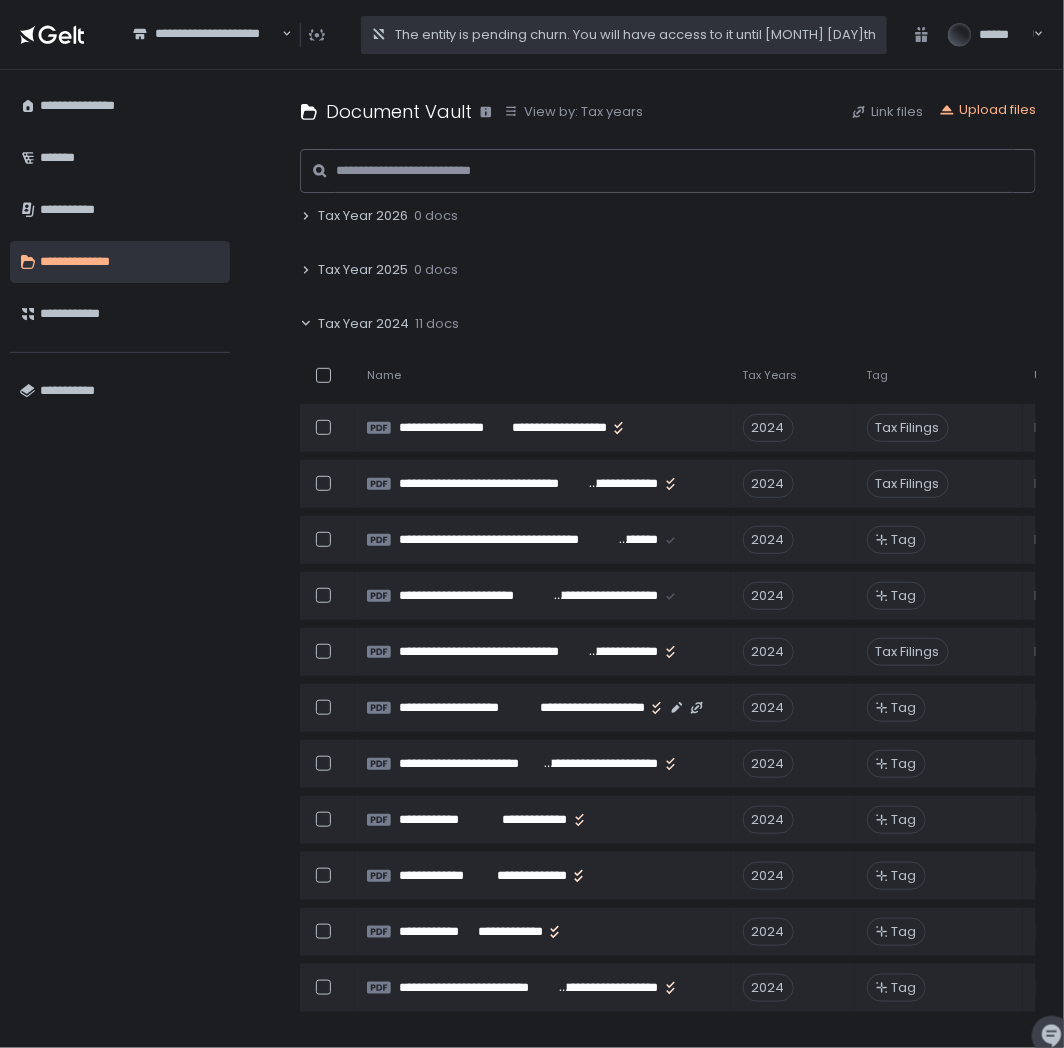 scroll, scrollTop: 0, scrollLeft: 0, axis: both 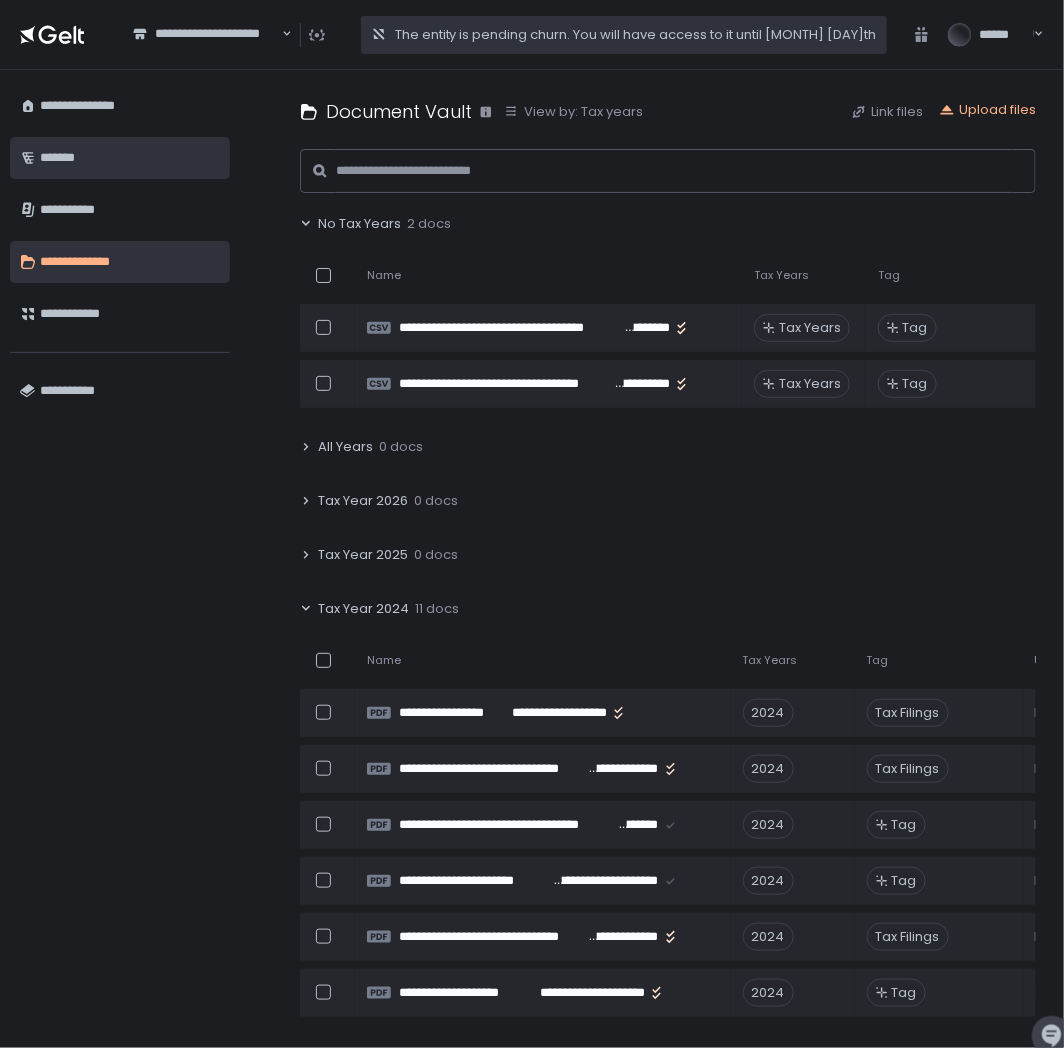 click on "*******" at bounding box center [130, 158] 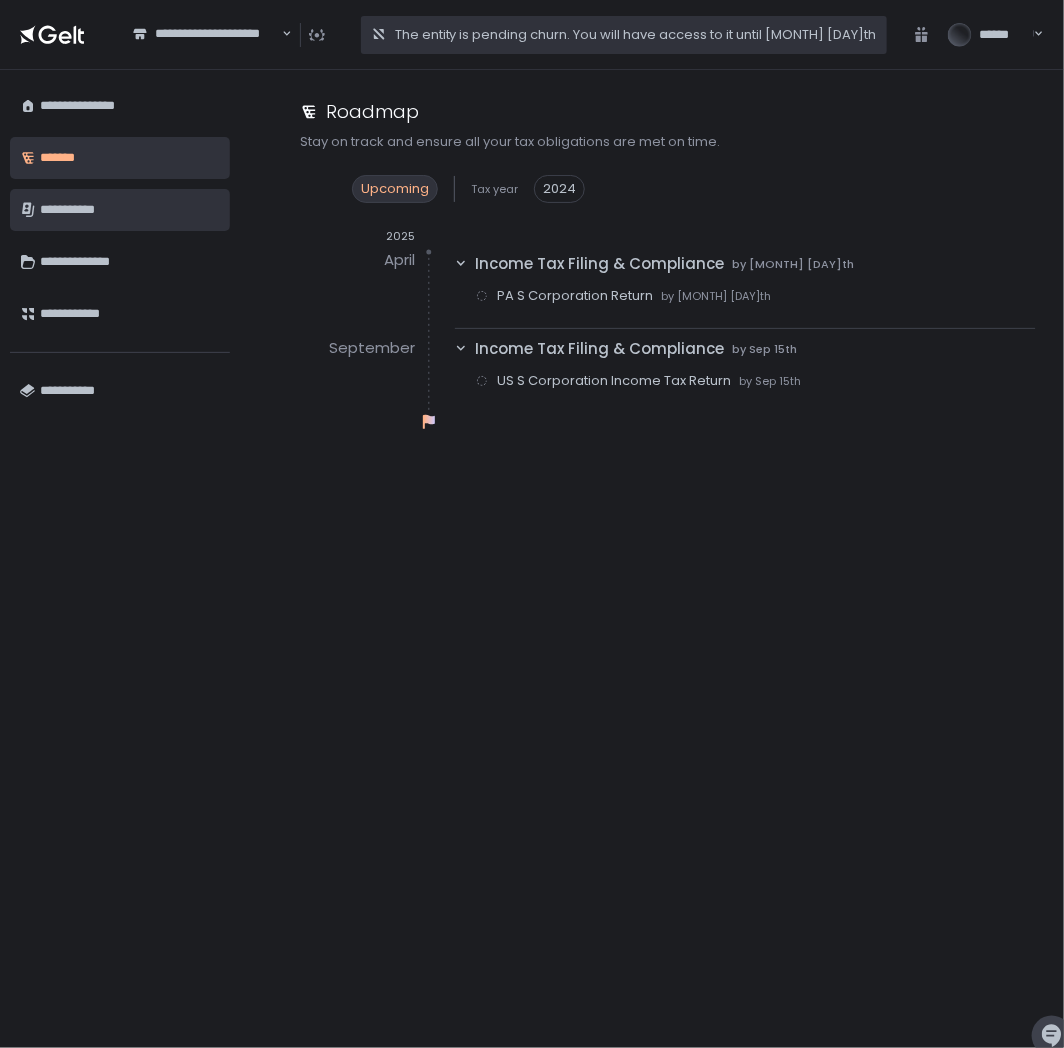 click on "**********" at bounding box center (130, 210) 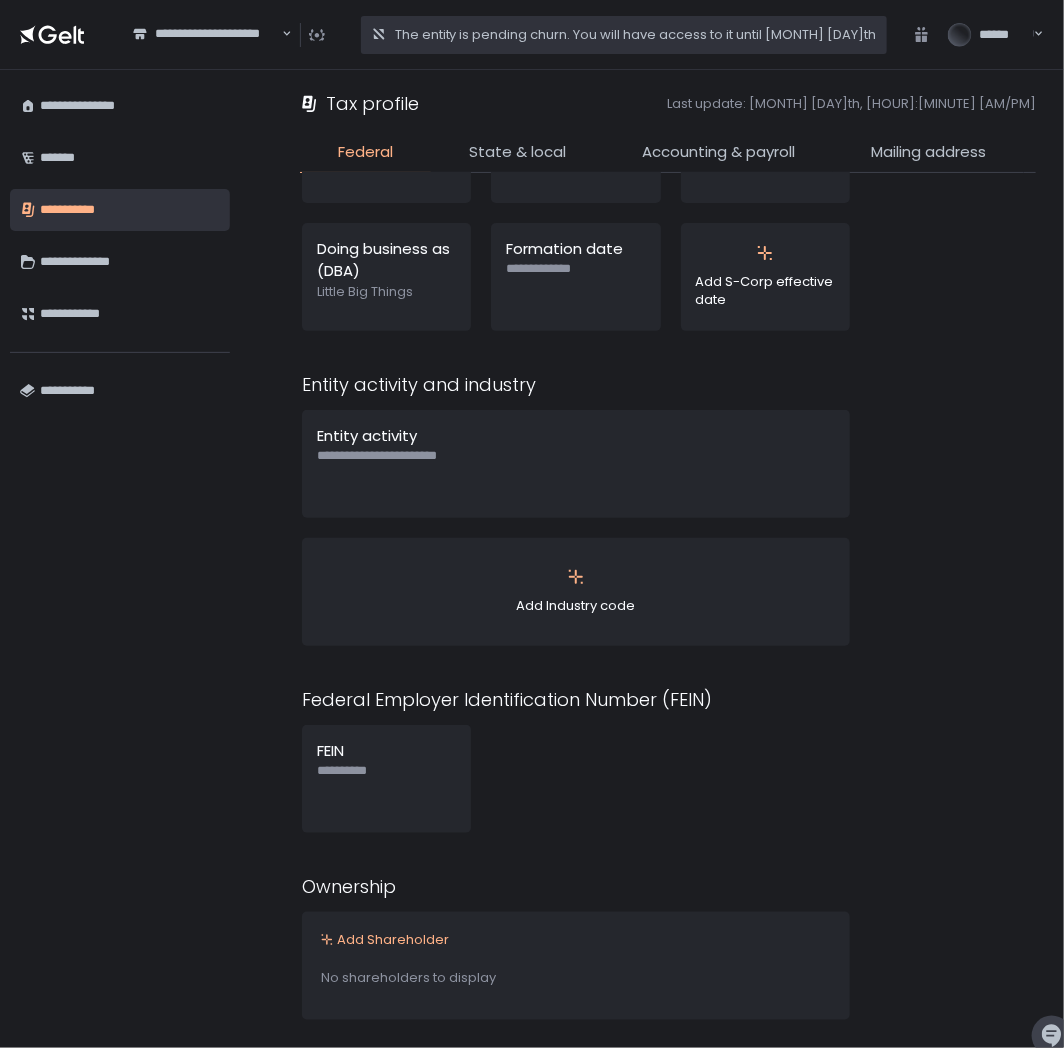 scroll, scrollTop: 388, scrollLeft: 0, axis: vertical 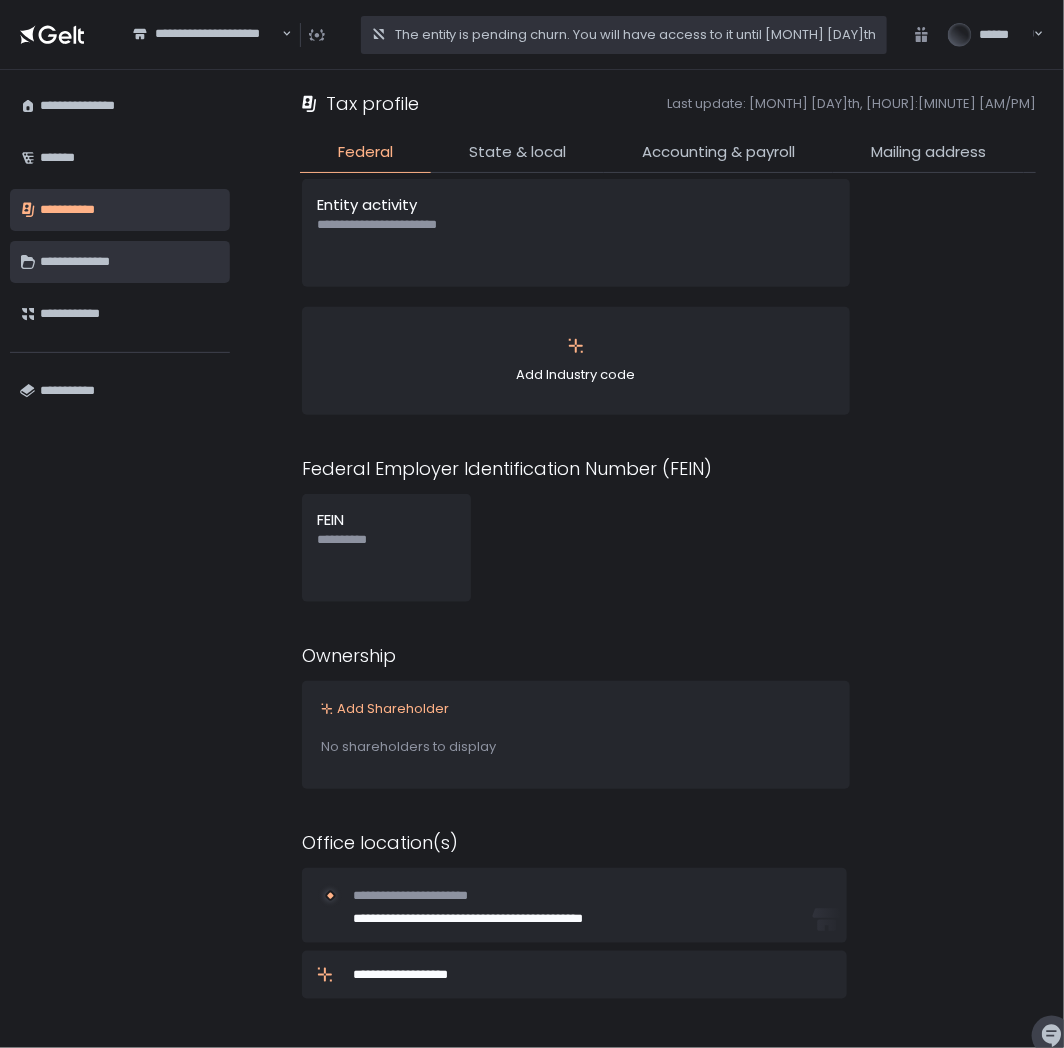 click on "**********" at bounding box center [130, 262] 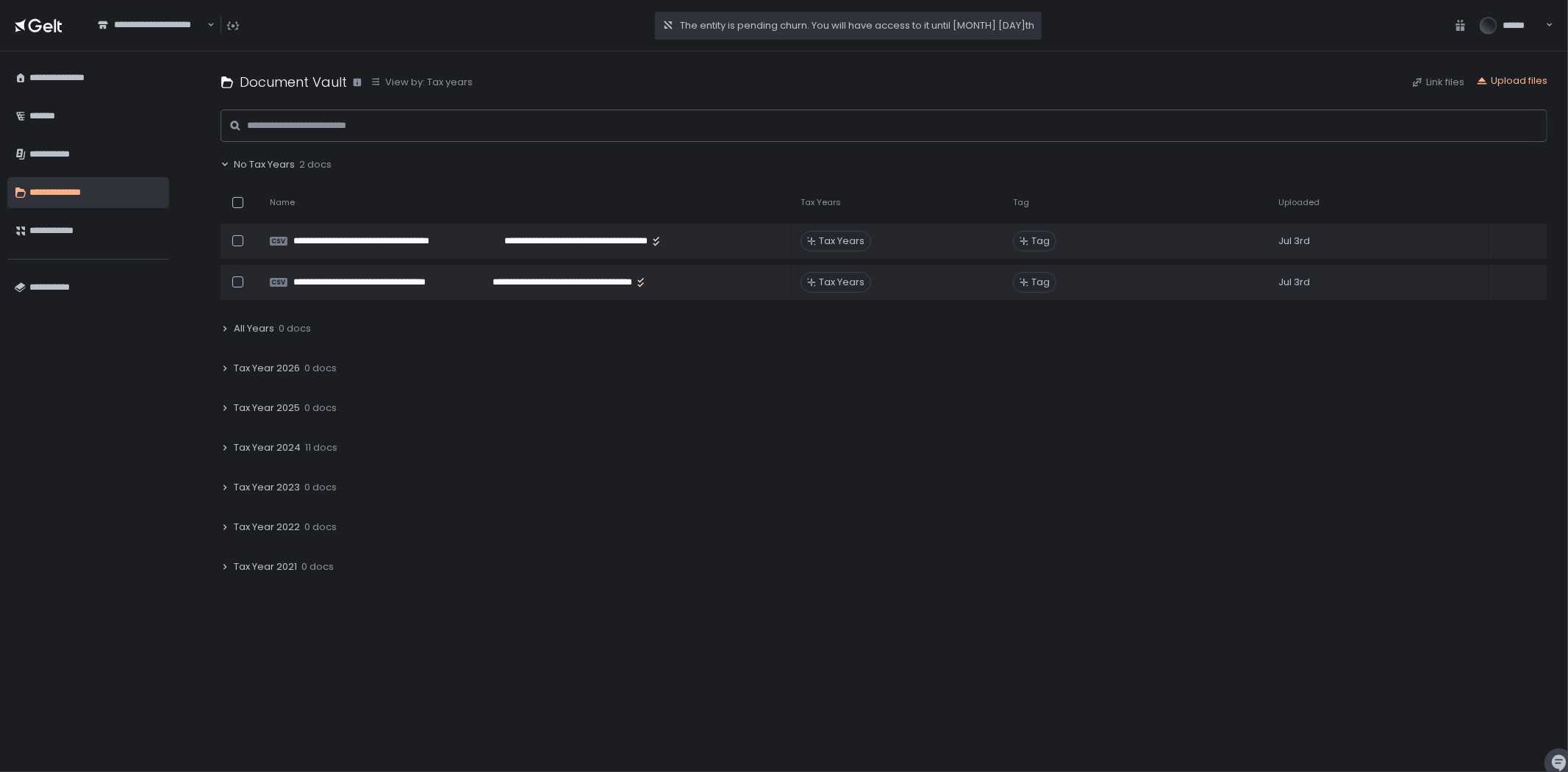 click on "**********" at bounding box center [884, 365] 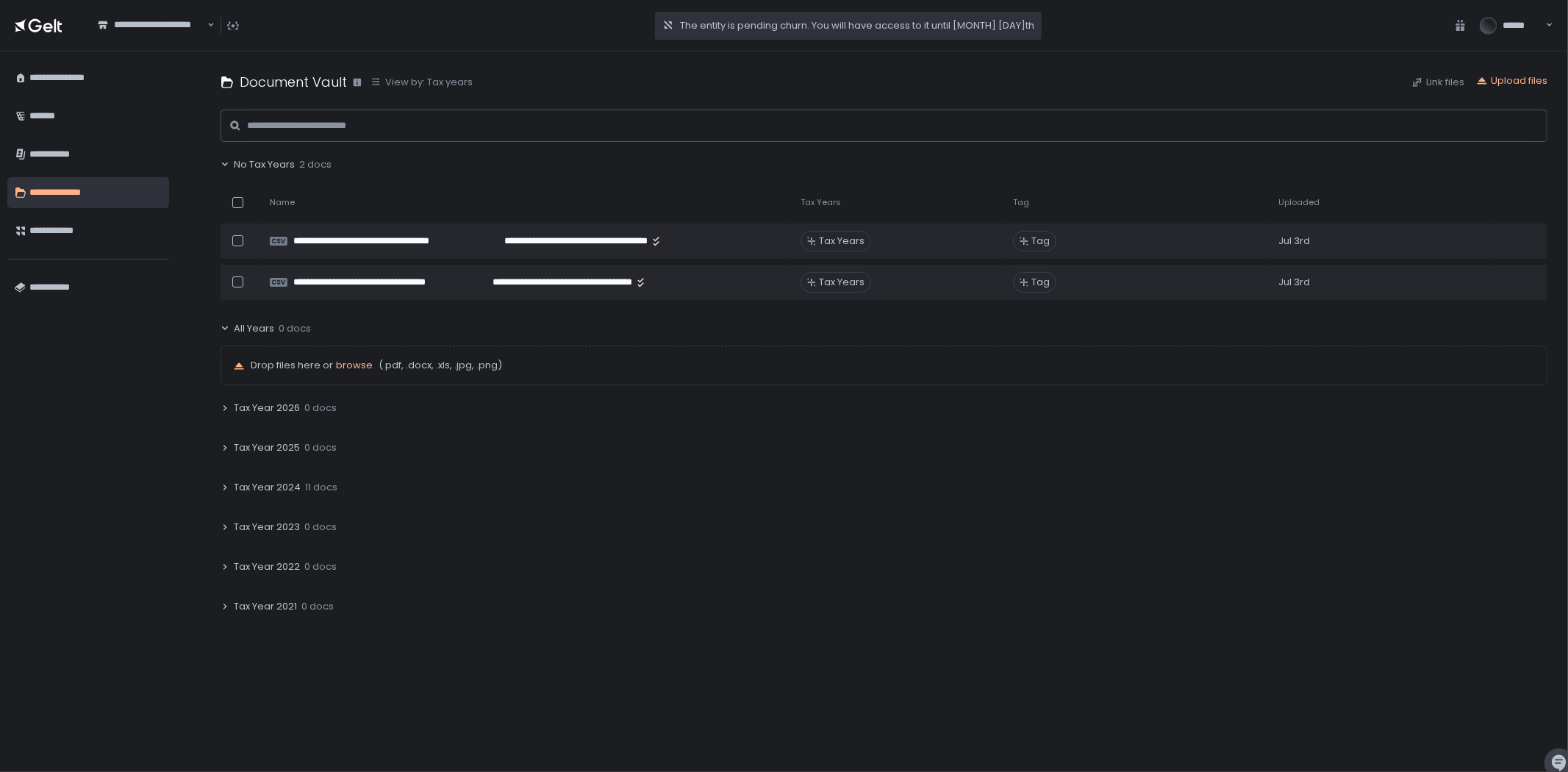 click 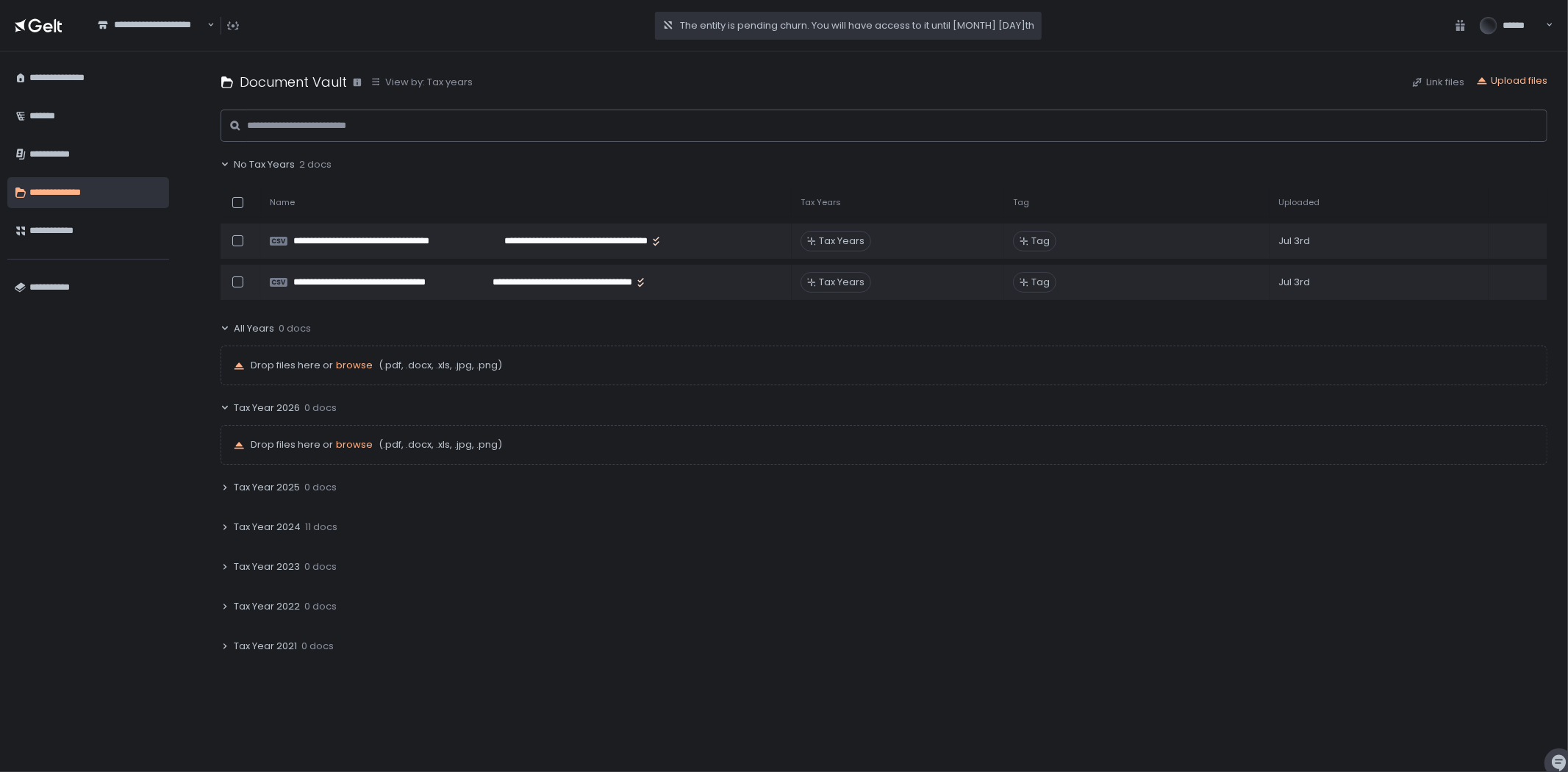 click on "Tax Year 2023 0 docs" 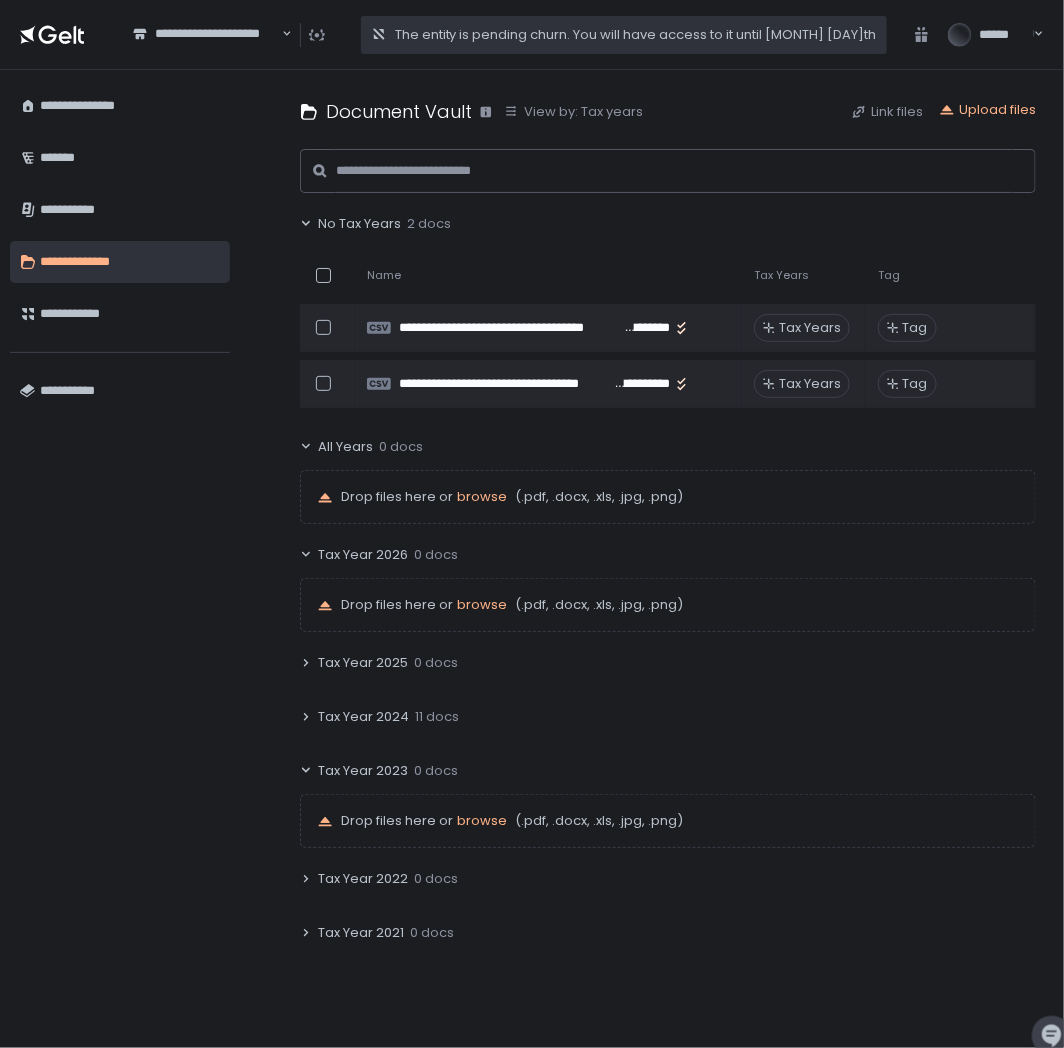 click on "**********" at bounding box center (120, 559) 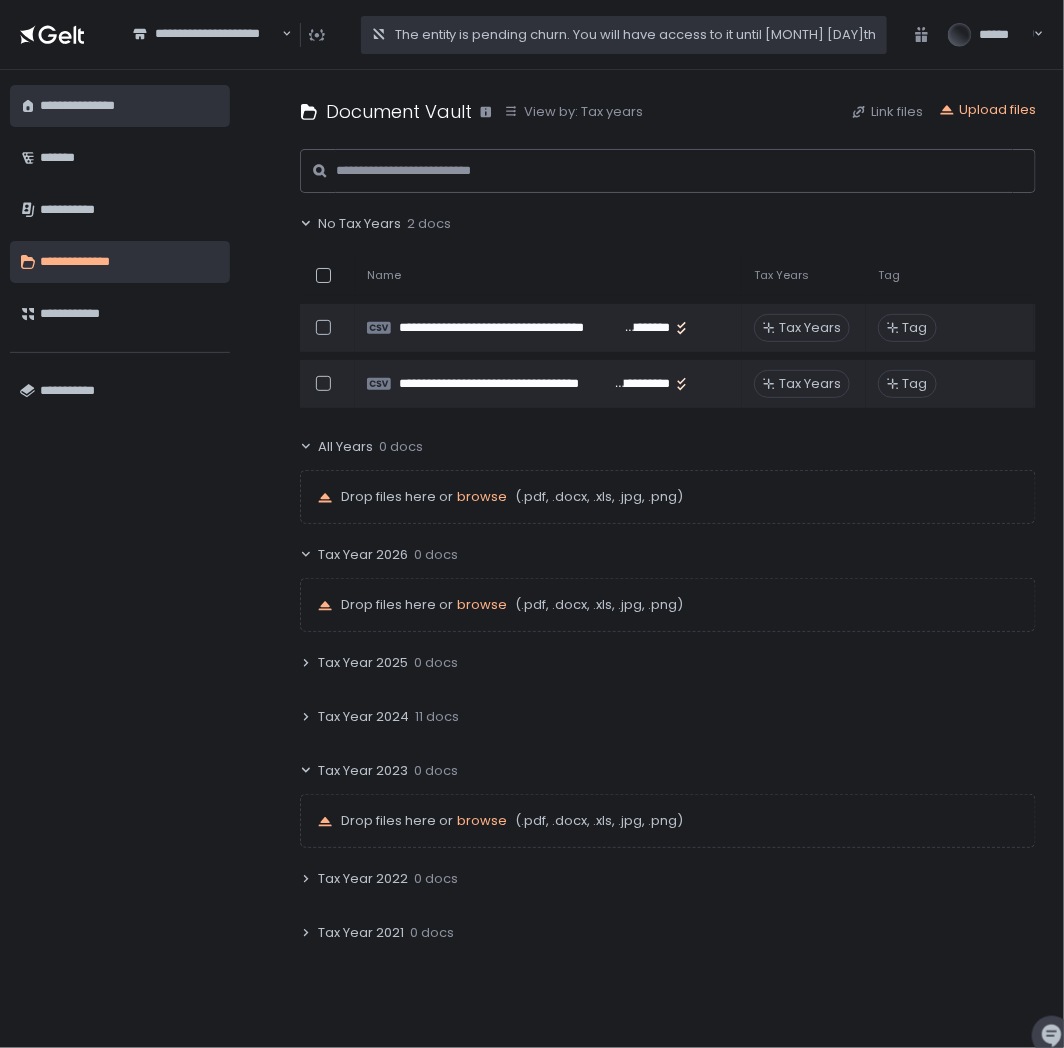 click on "**********" at bounding box center [130, 106] 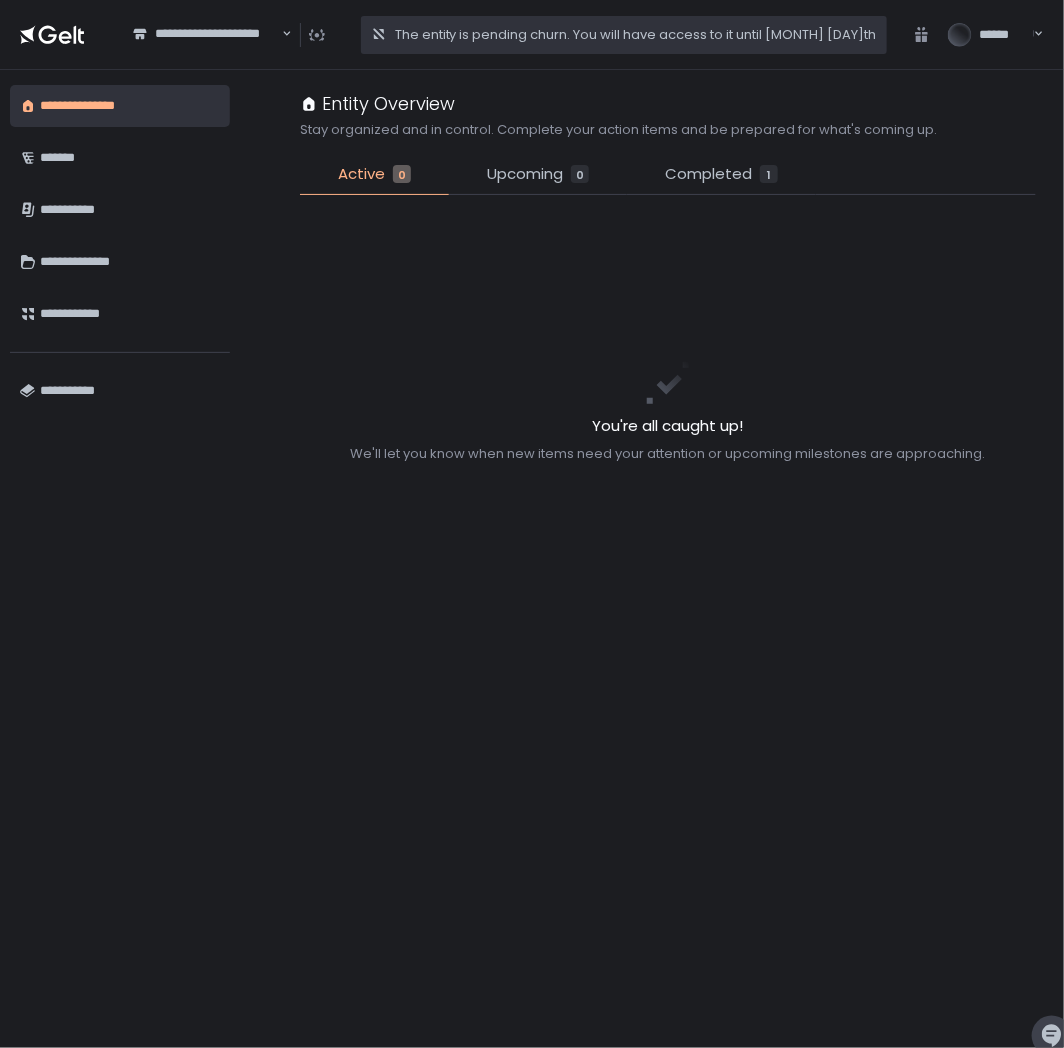 click on "You're all caught up! We'll let you know when new items need your attention or upcoming milestones are approaching." at bounding box center [668, 341] 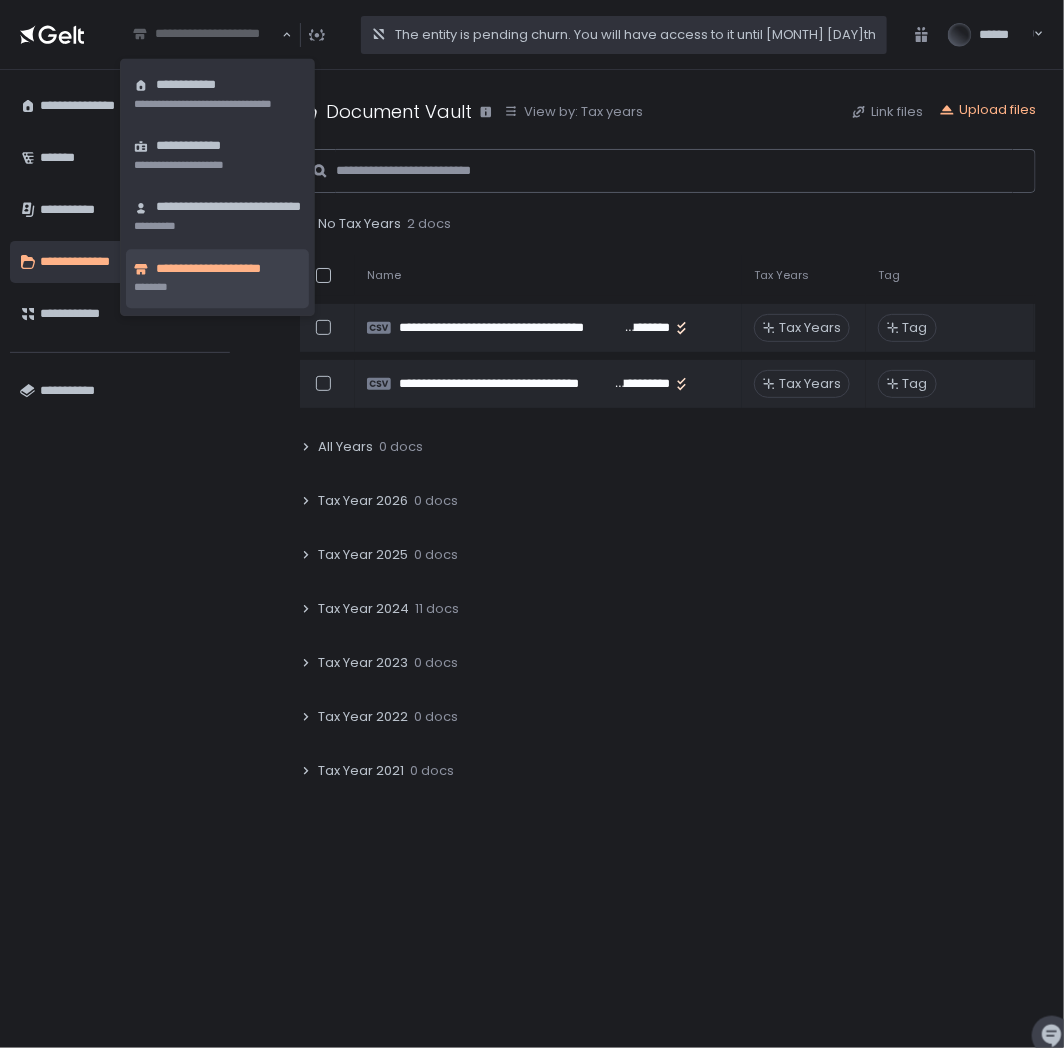 click on "**********" at bounding box center (206, 34) 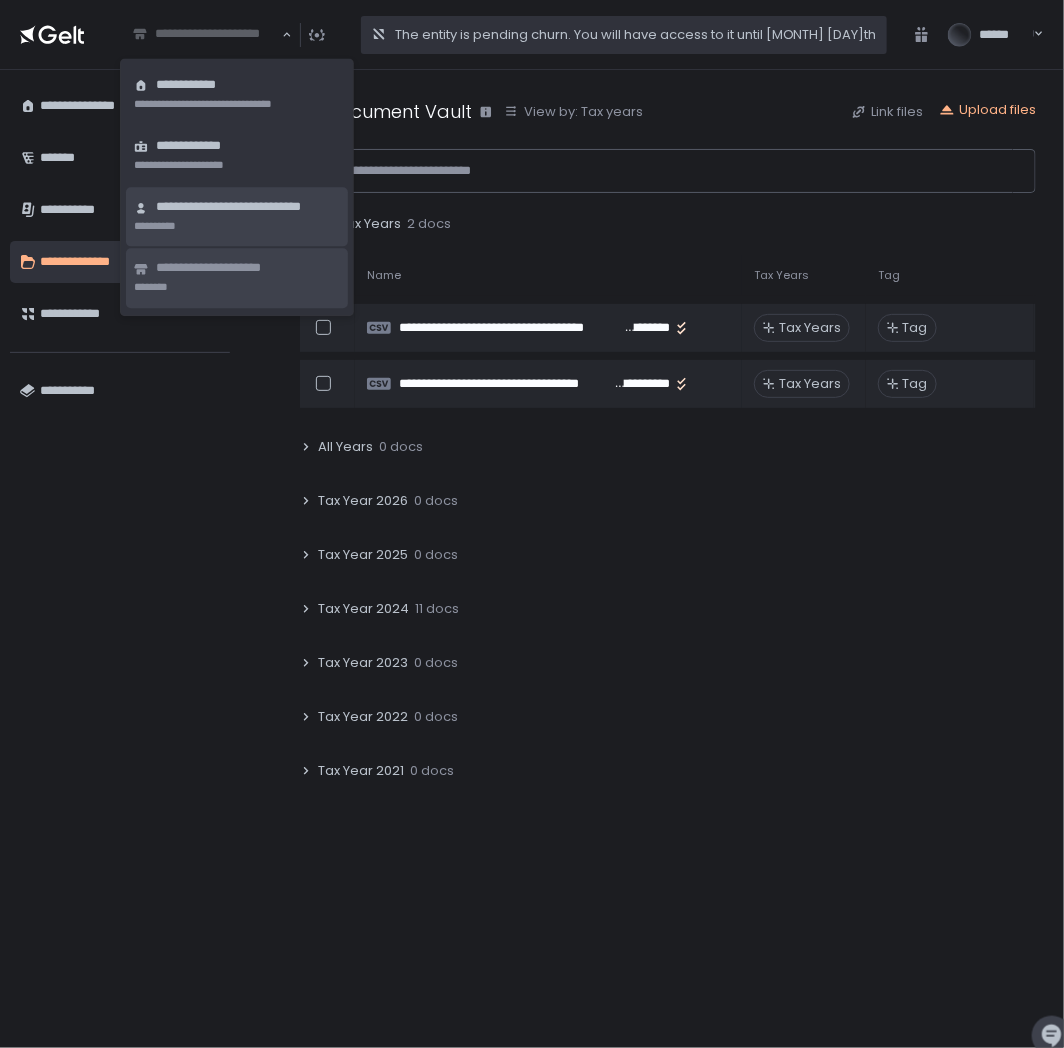 click on "**********" 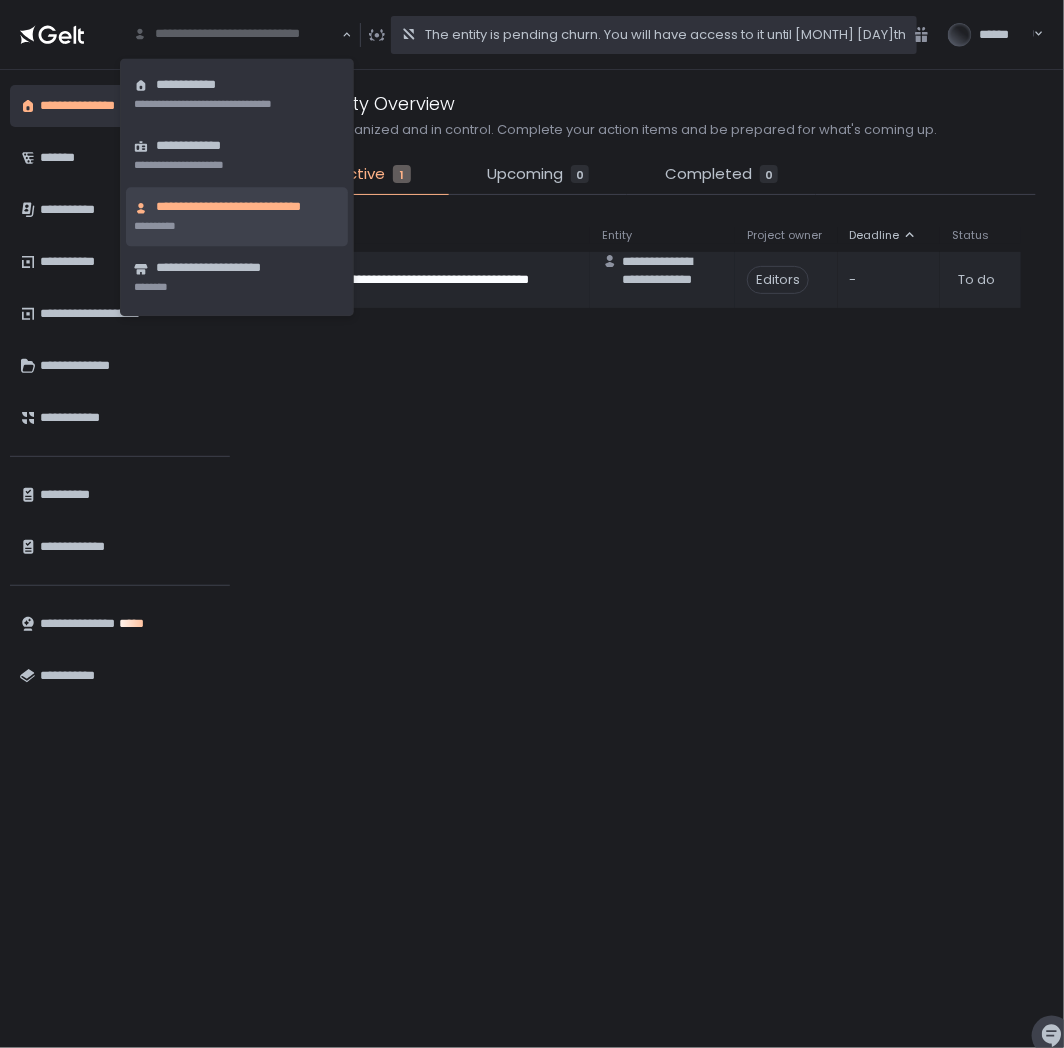 click on "**********" at bounding box center [236, 34] 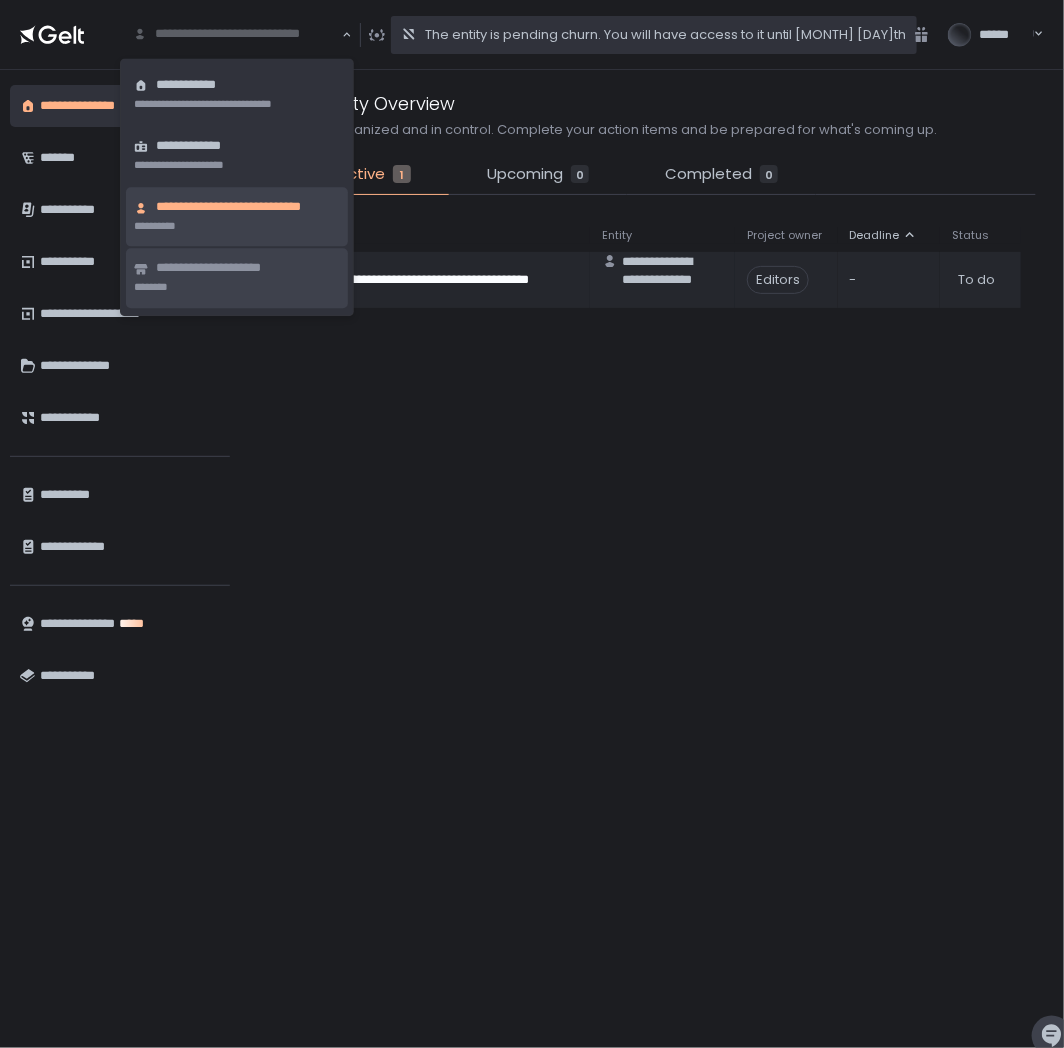 click on "**********" at bounding box center (218, 269) 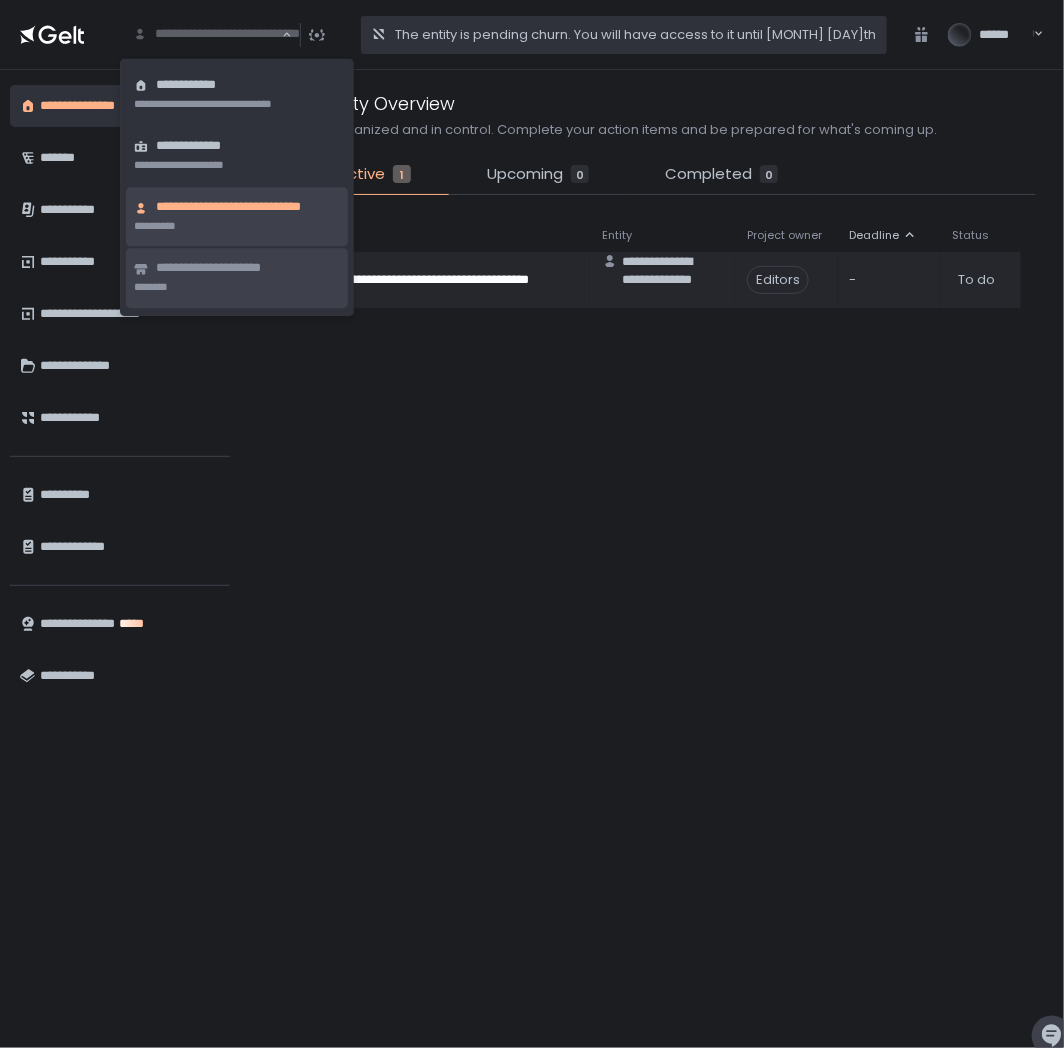 click on "**********" at bounding box center (668, 611) 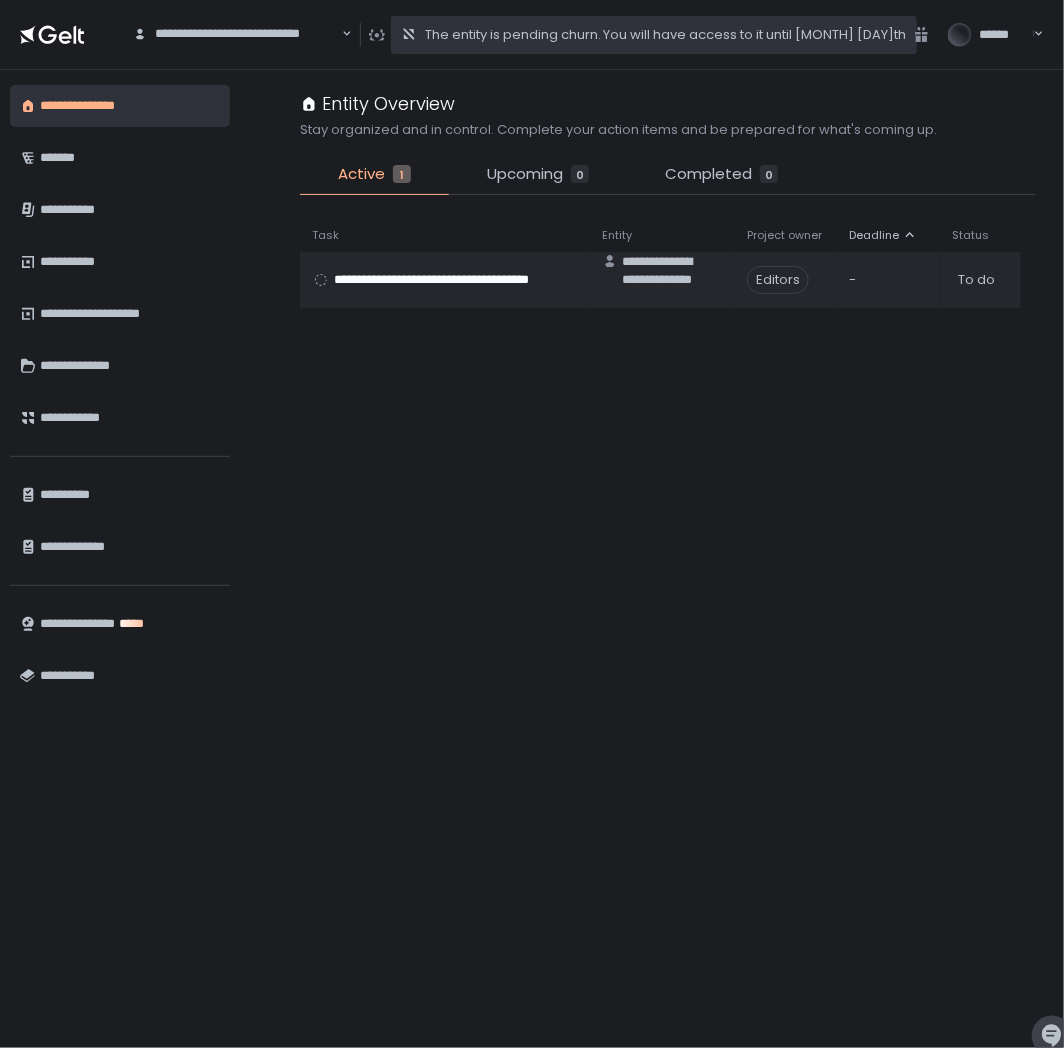click 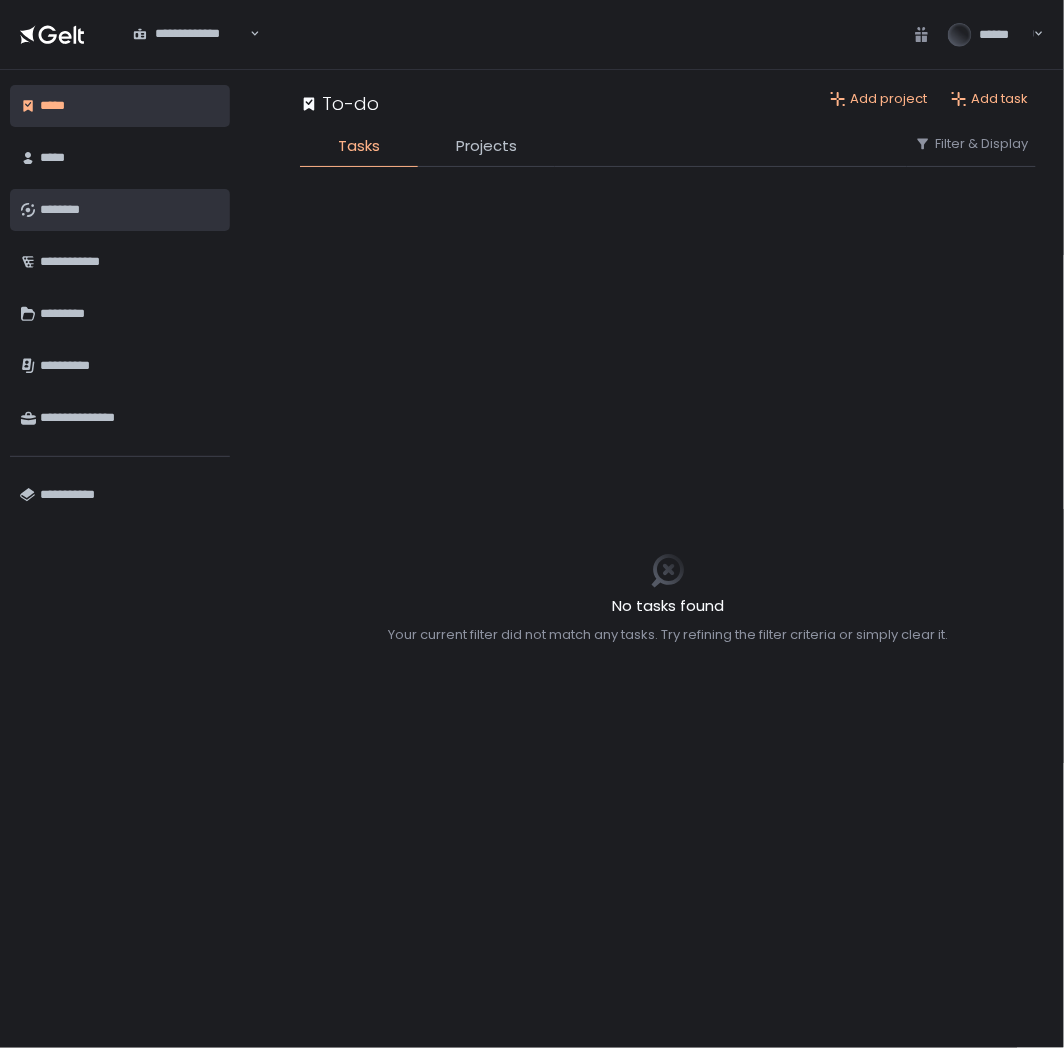 click on "********" at bounding box center (130, 210) 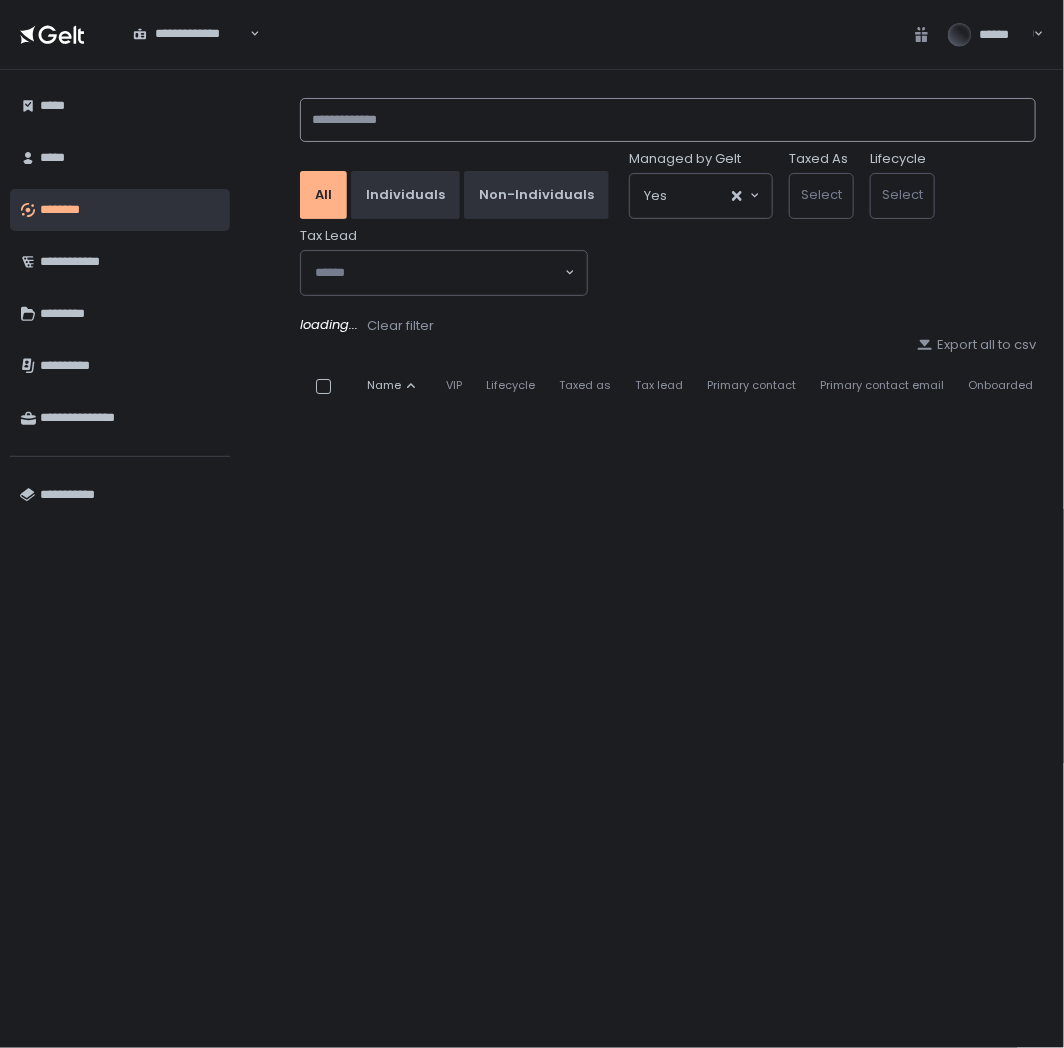 click 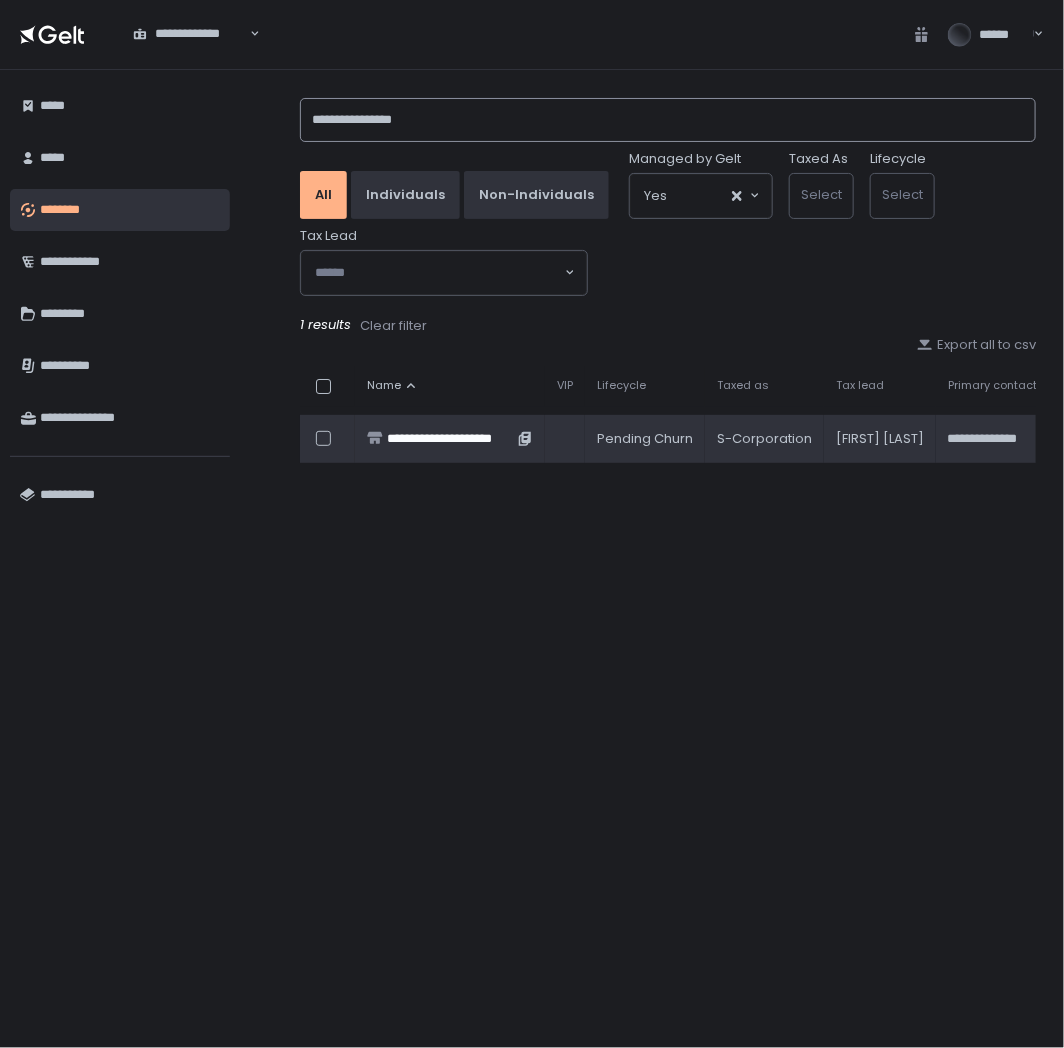 type on "**********" 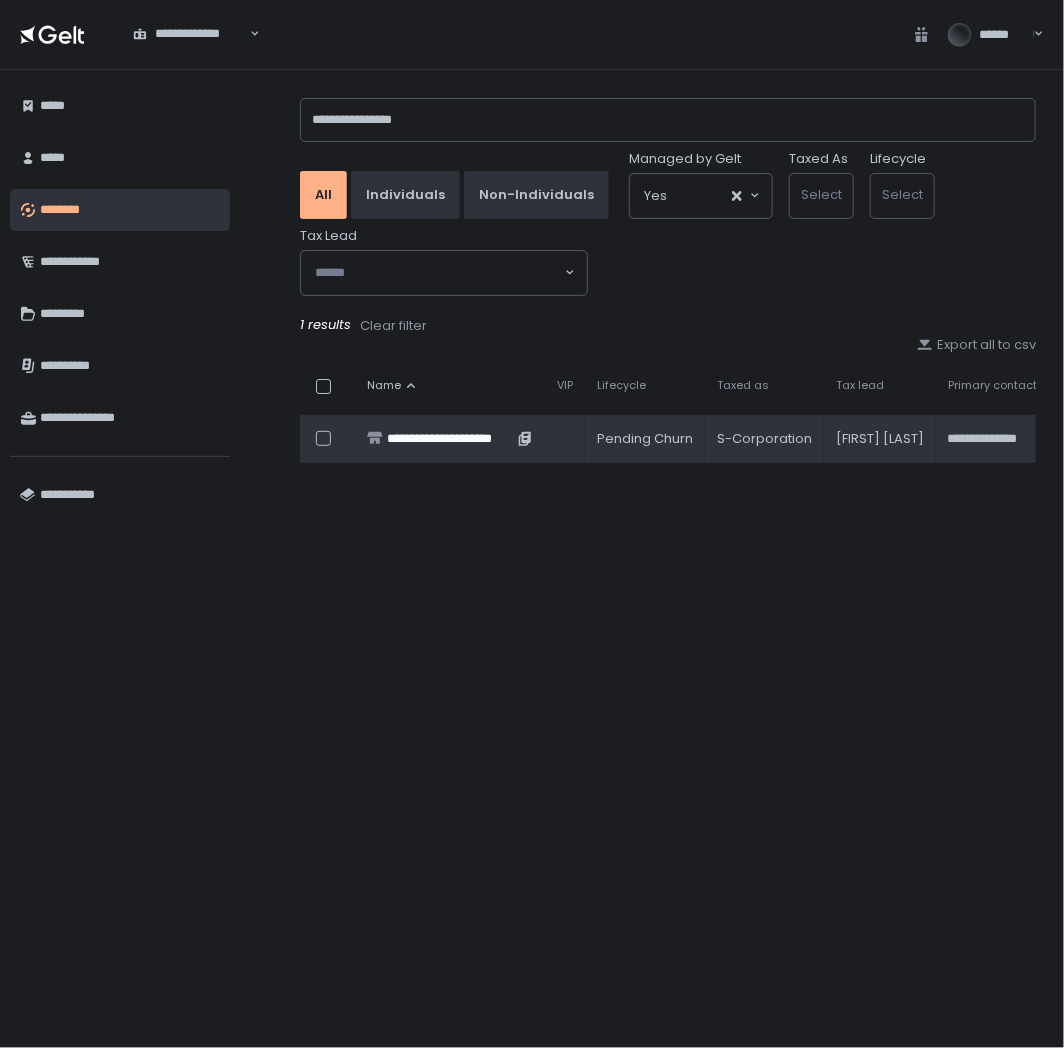 click on "**********" at bounding box center (450, 439) 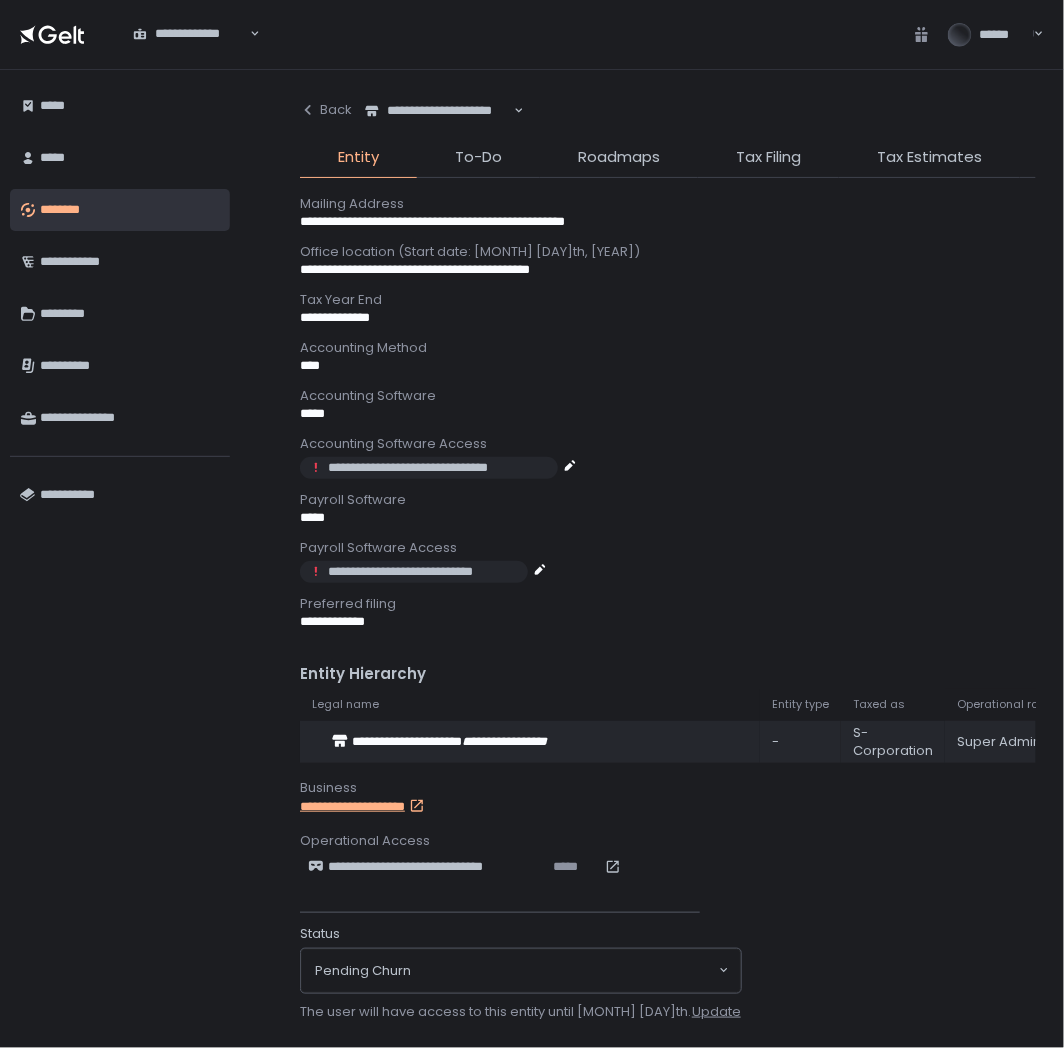 scroll, scrollTop: 253, scrollLeft: 0, axis: vertical 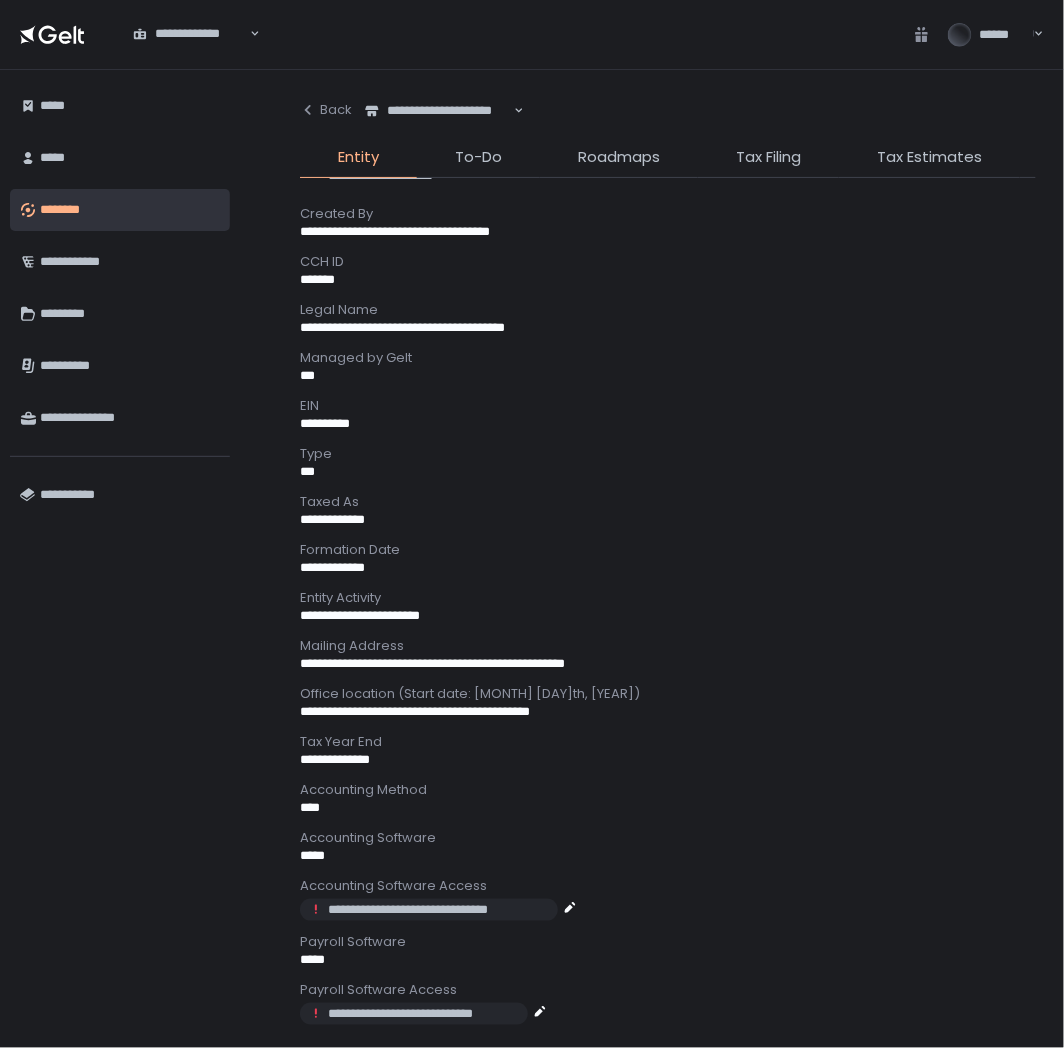 click on "To-Do" 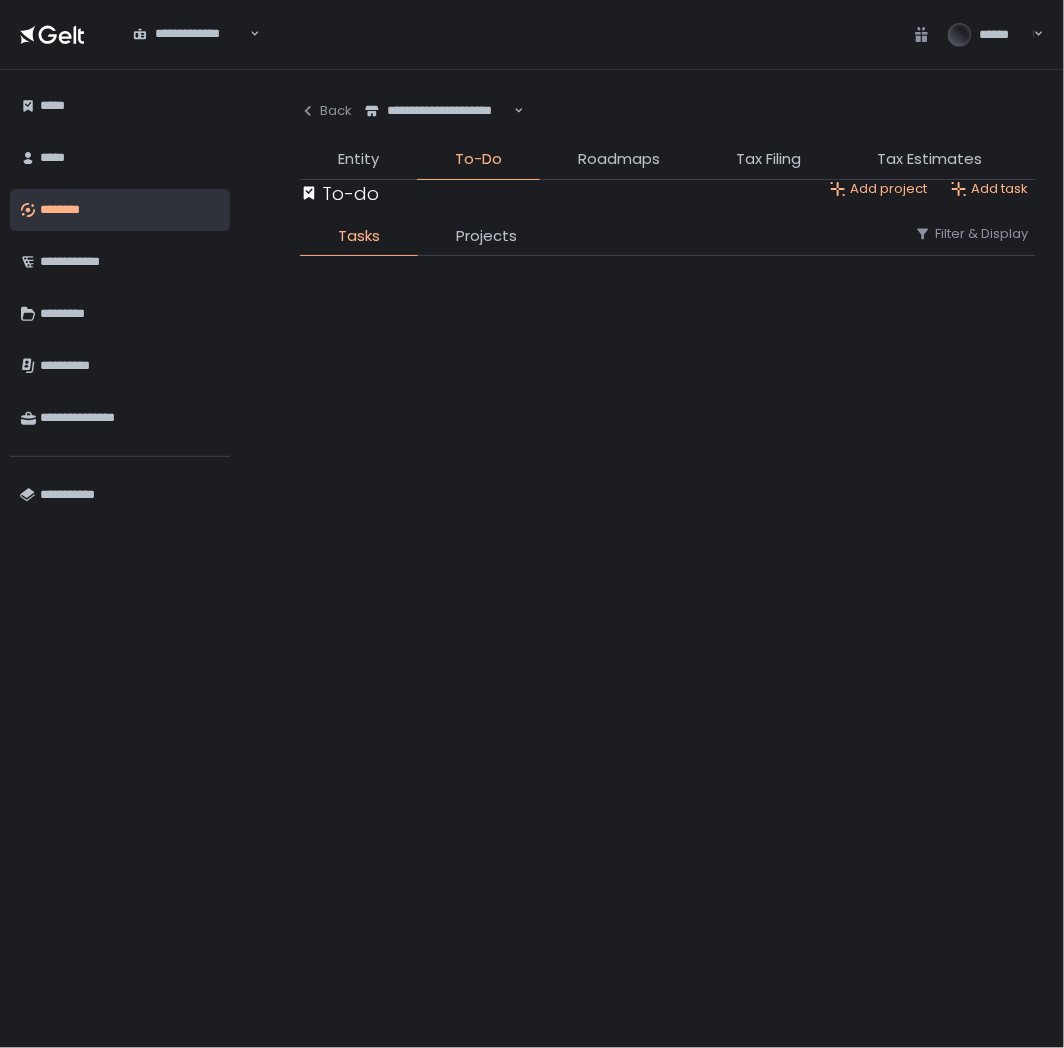 scroll, scrollTop: 0, scrollLeft: 0, axis: both 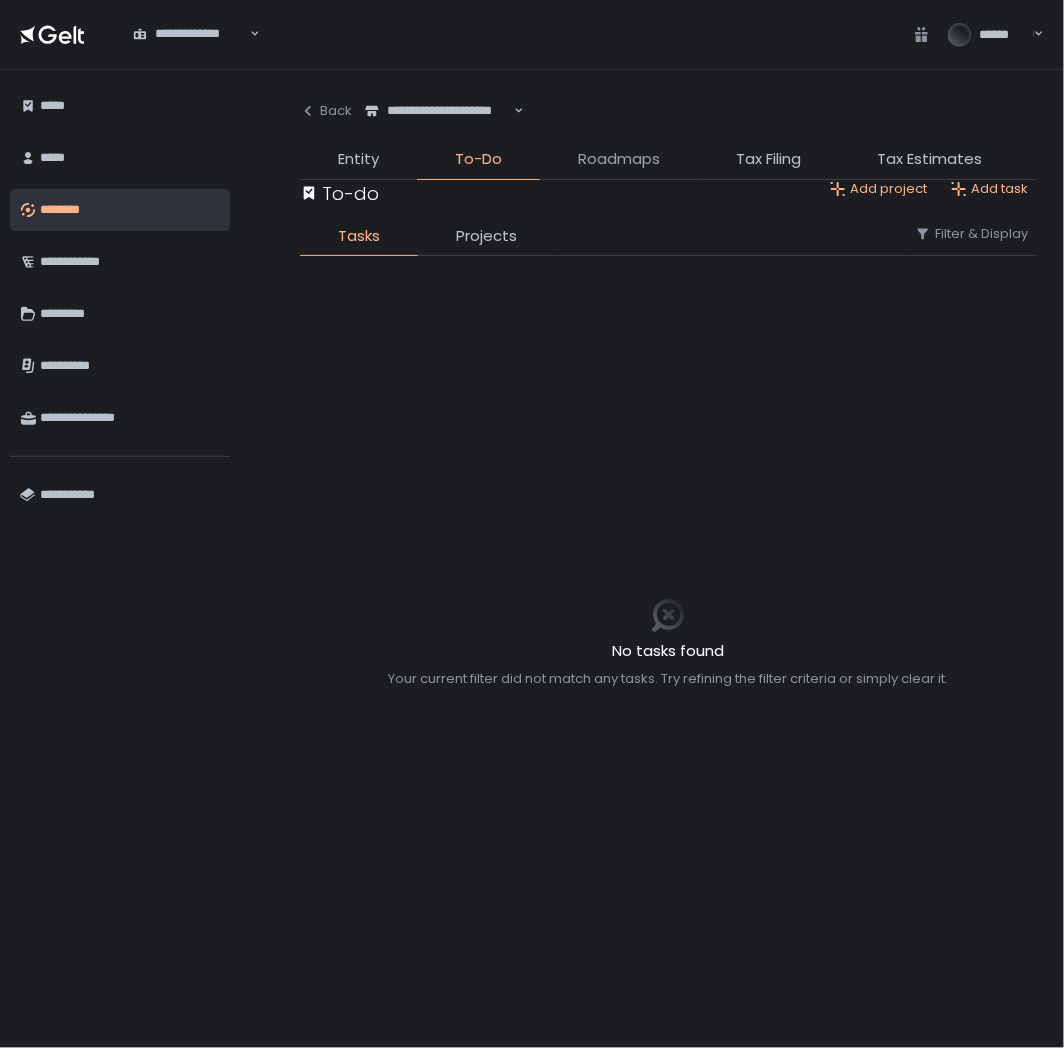 click on "Roadmaps" at bounding box center (619, 159) 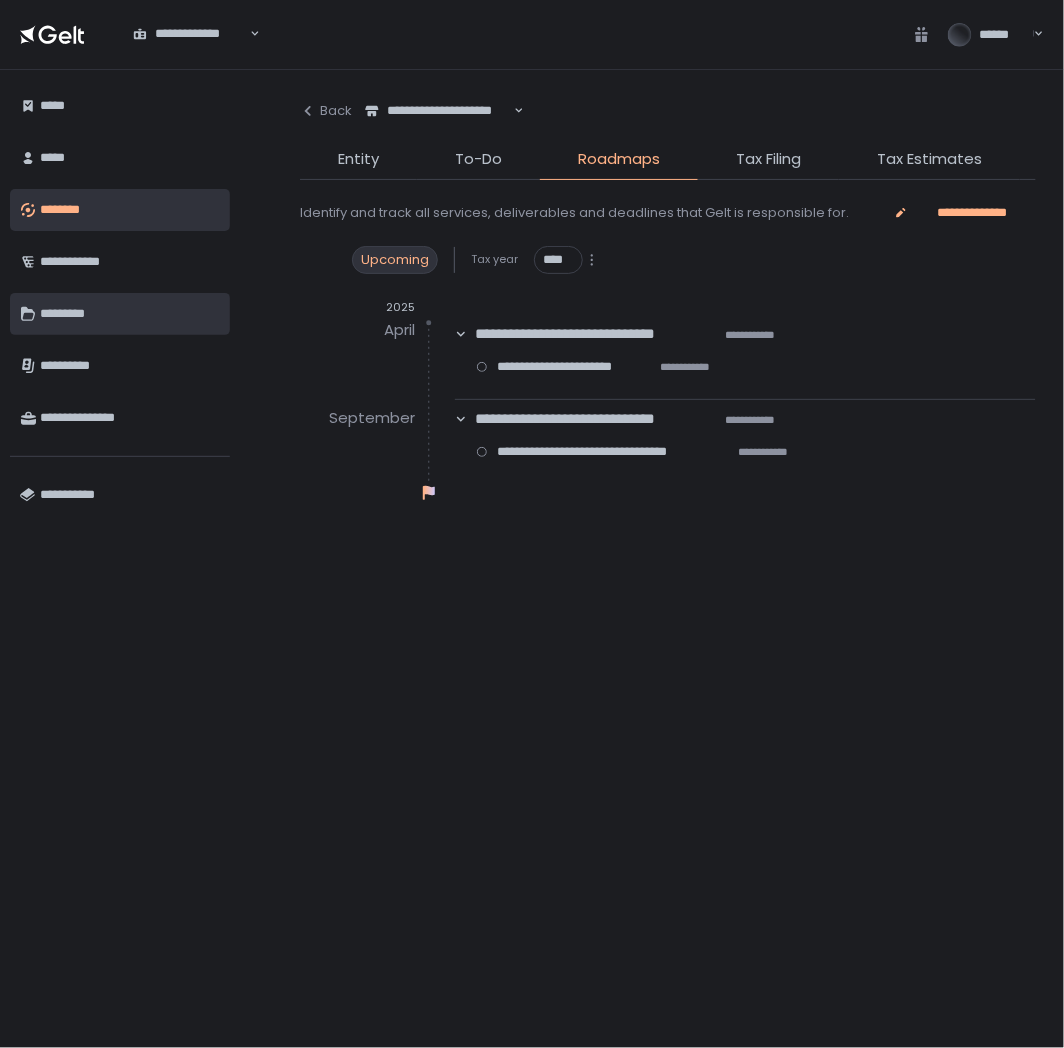 click on "*********" at bounding box center (130, 314) 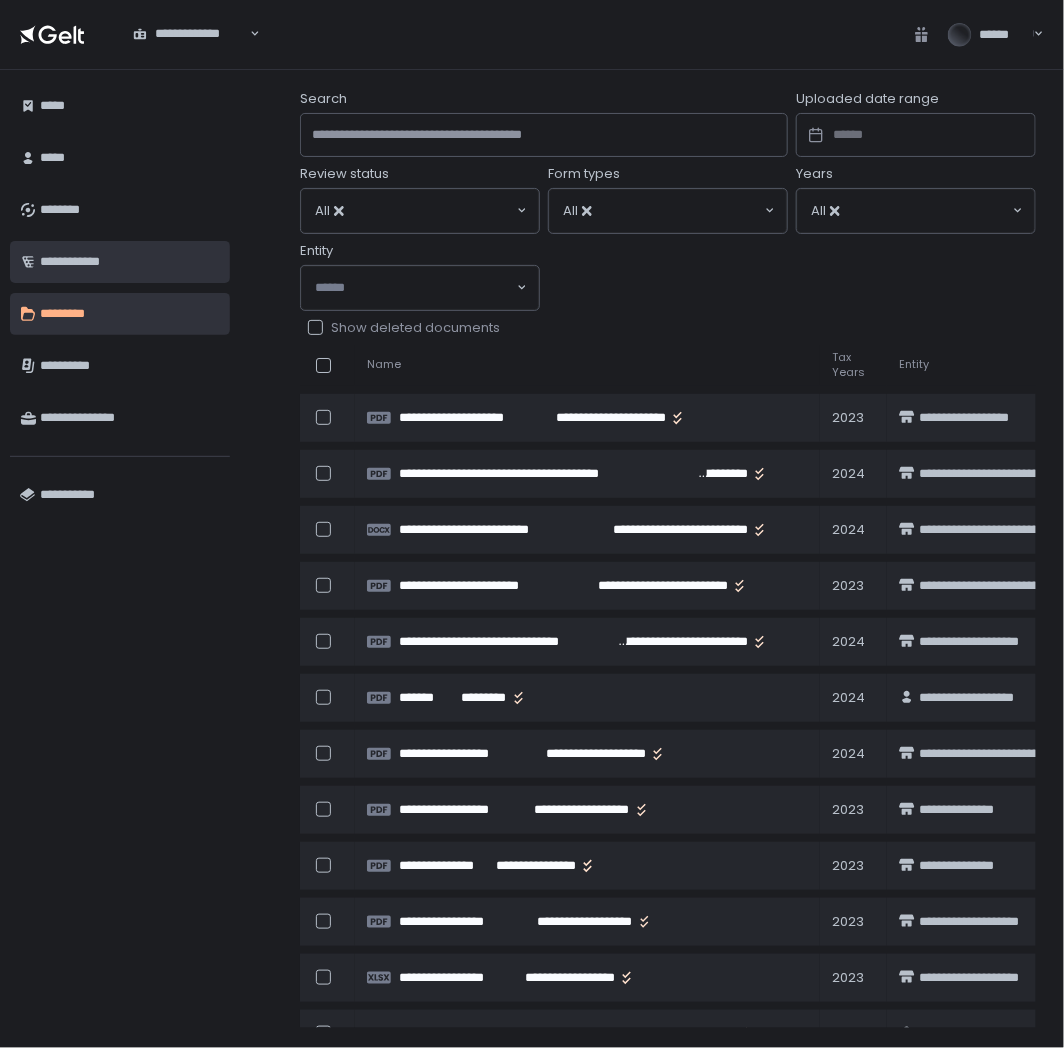 click on "**********" at bounding box center (130, 262) 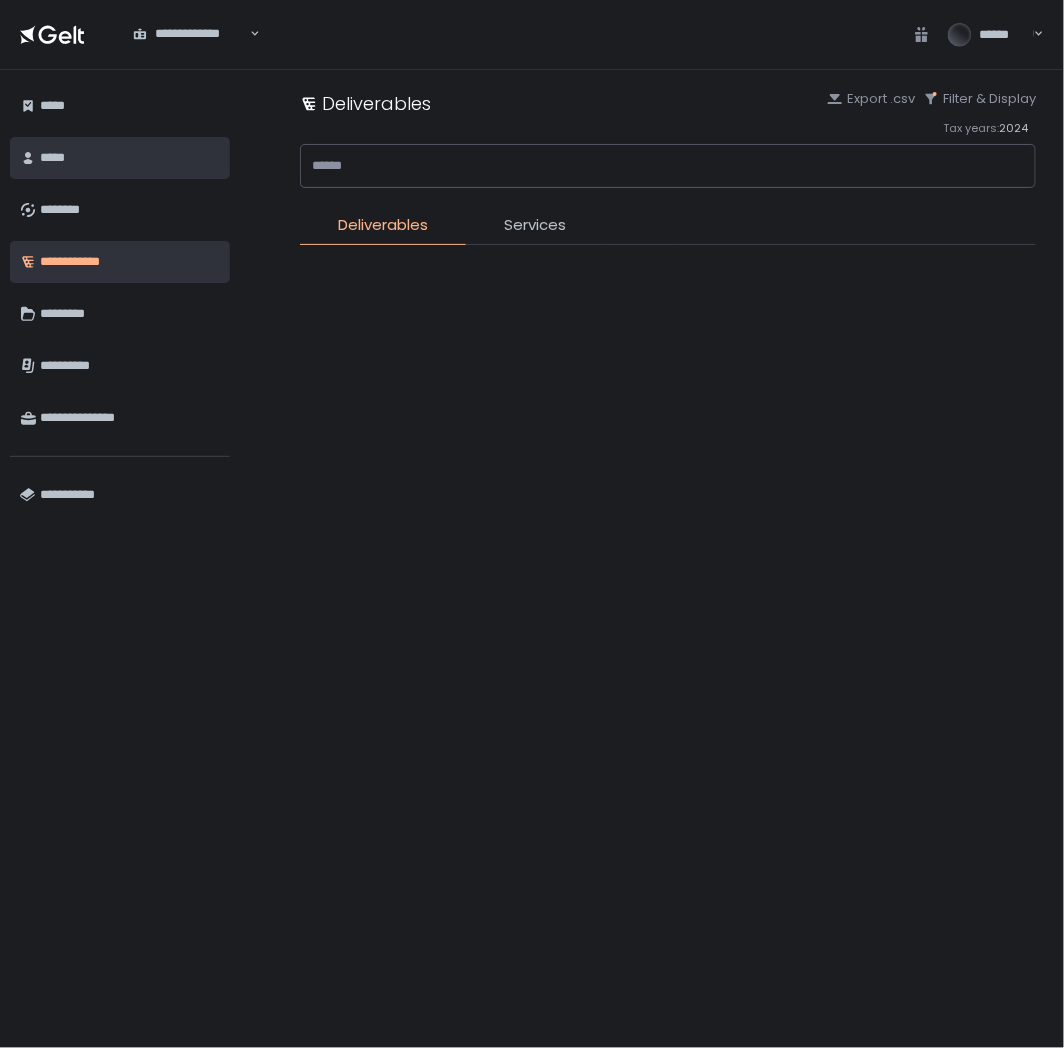 click on "*****" at bounding box center (130, 158) 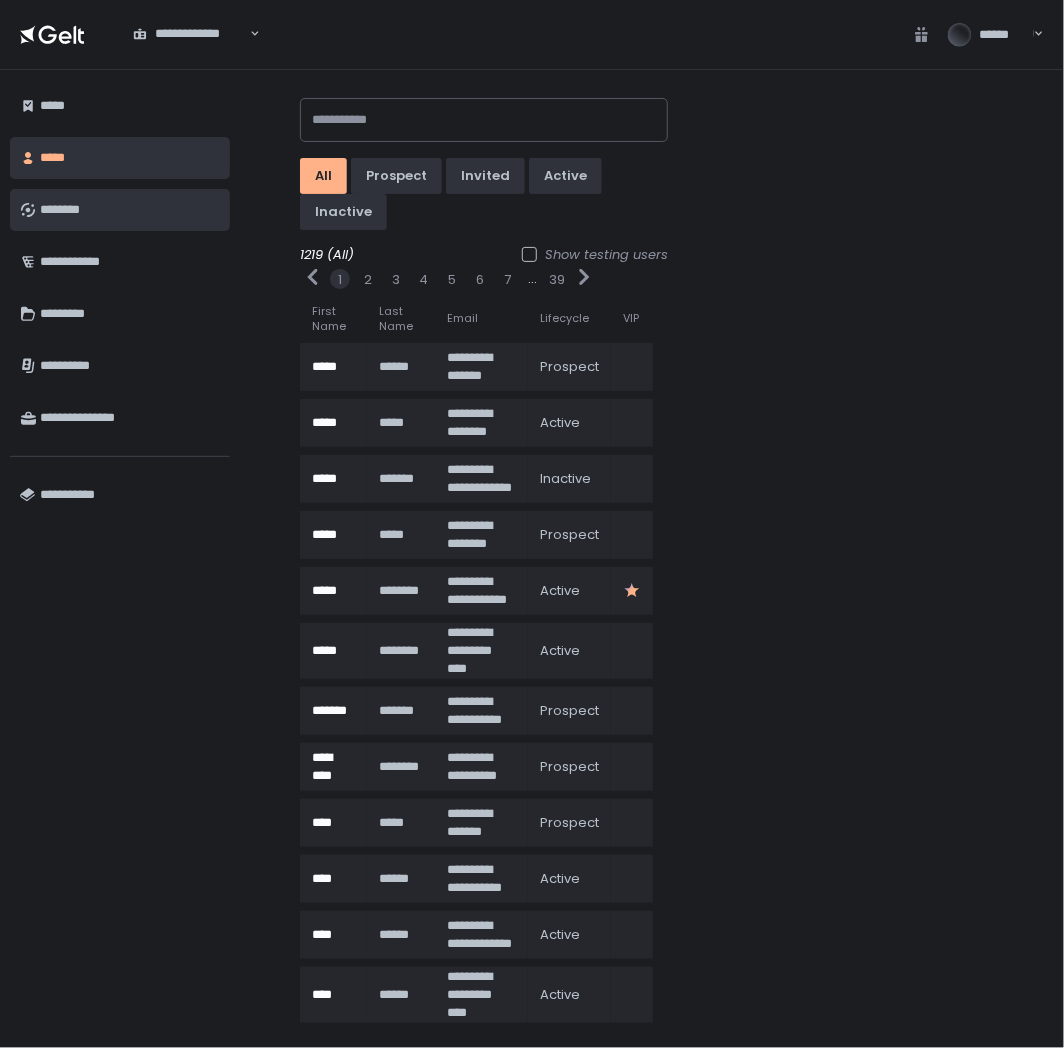 click on "********" at bounding box center (130, 210) 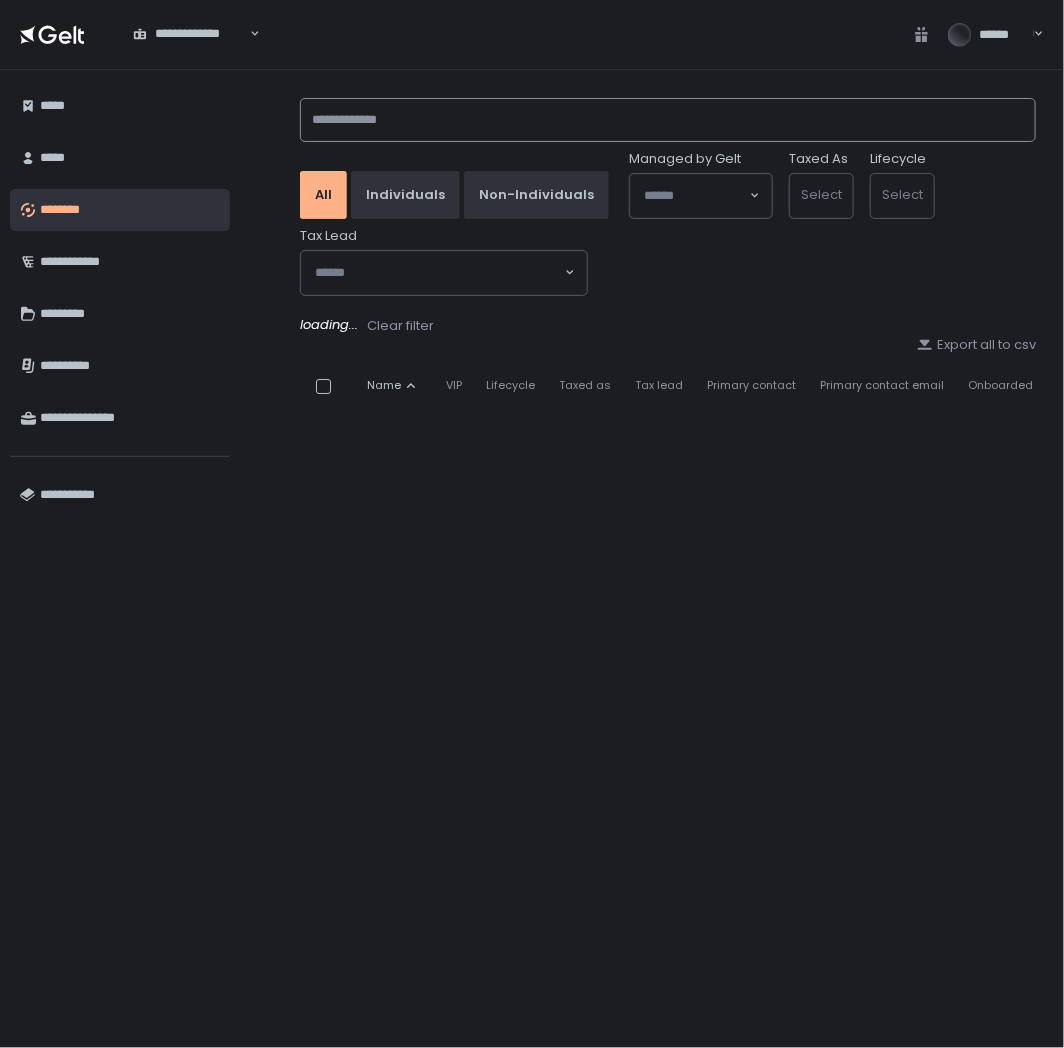 click 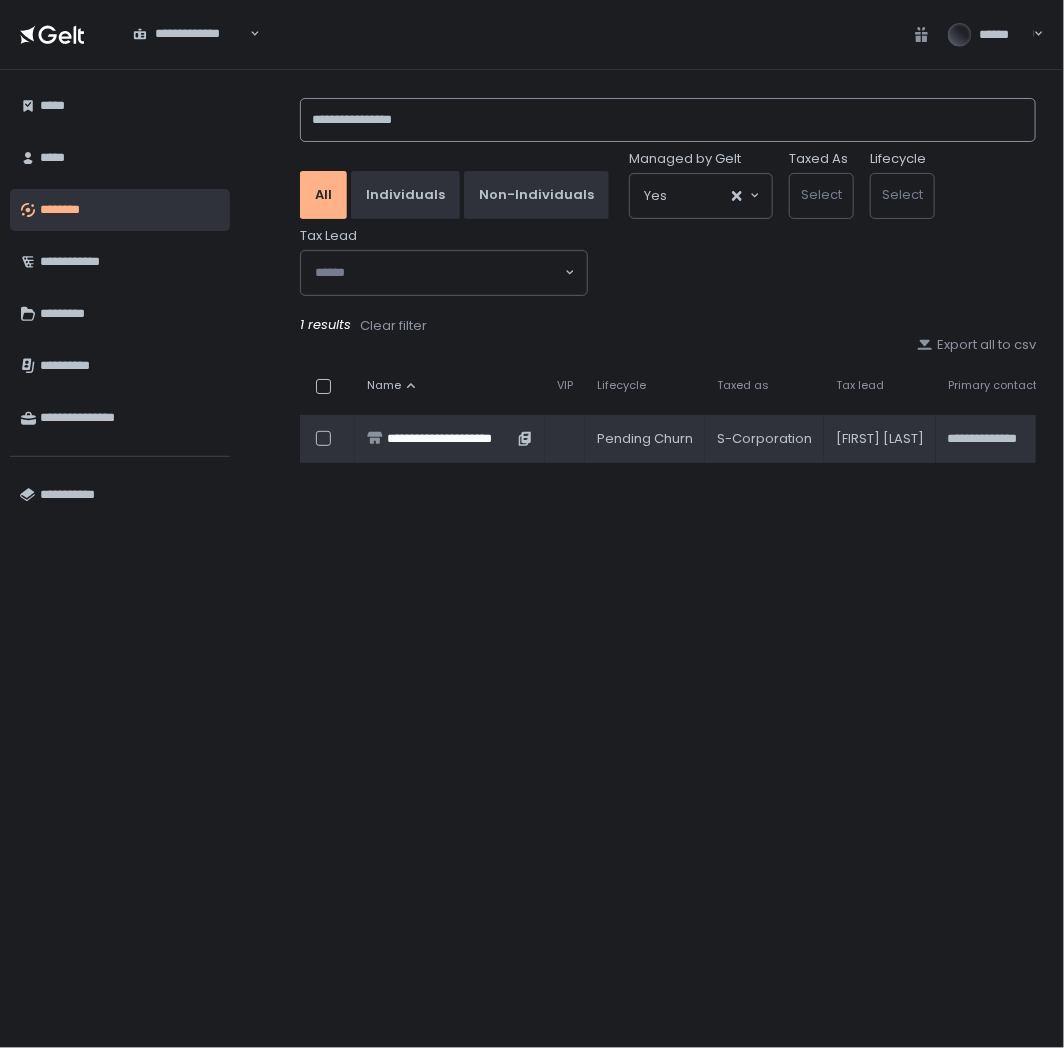 type on "**********" 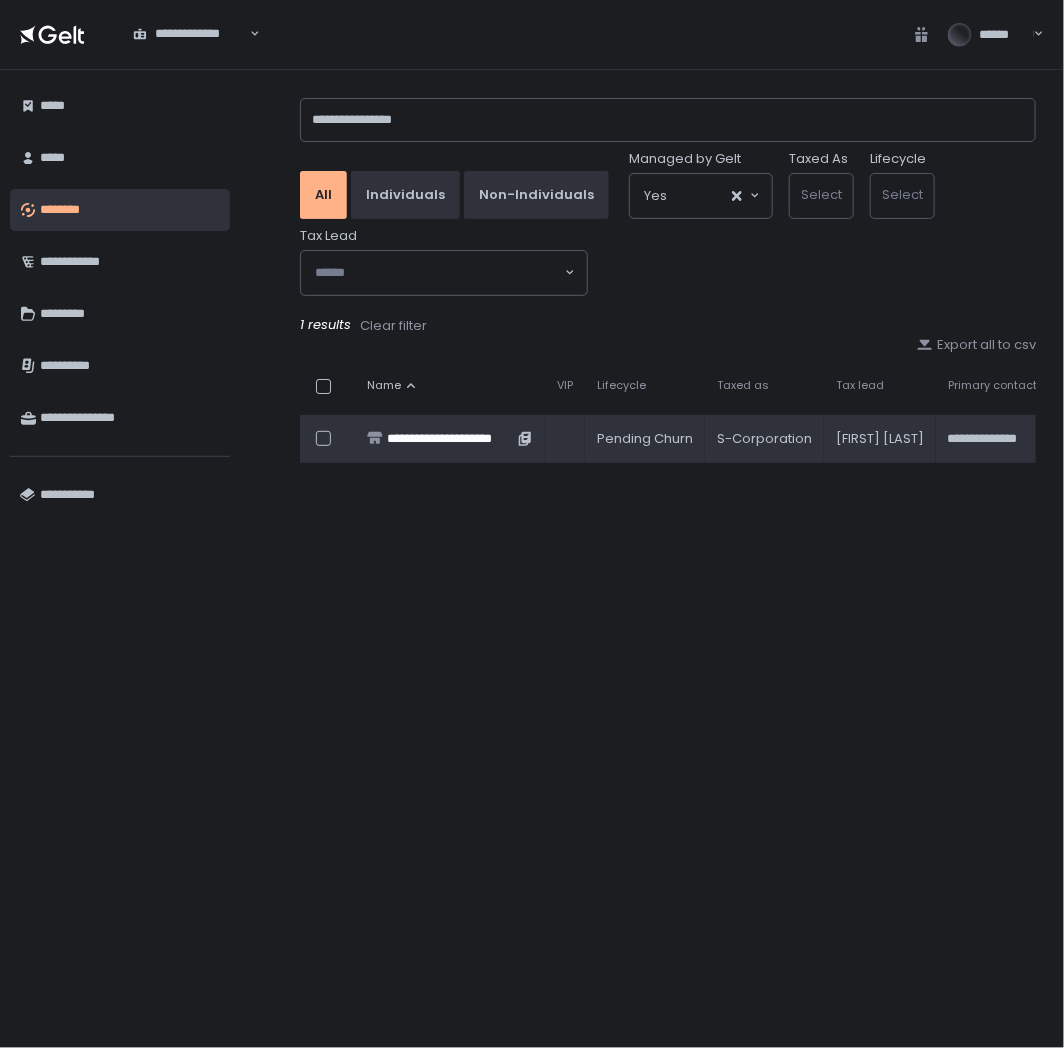 click on "**********" at bounding box center (450, 439) 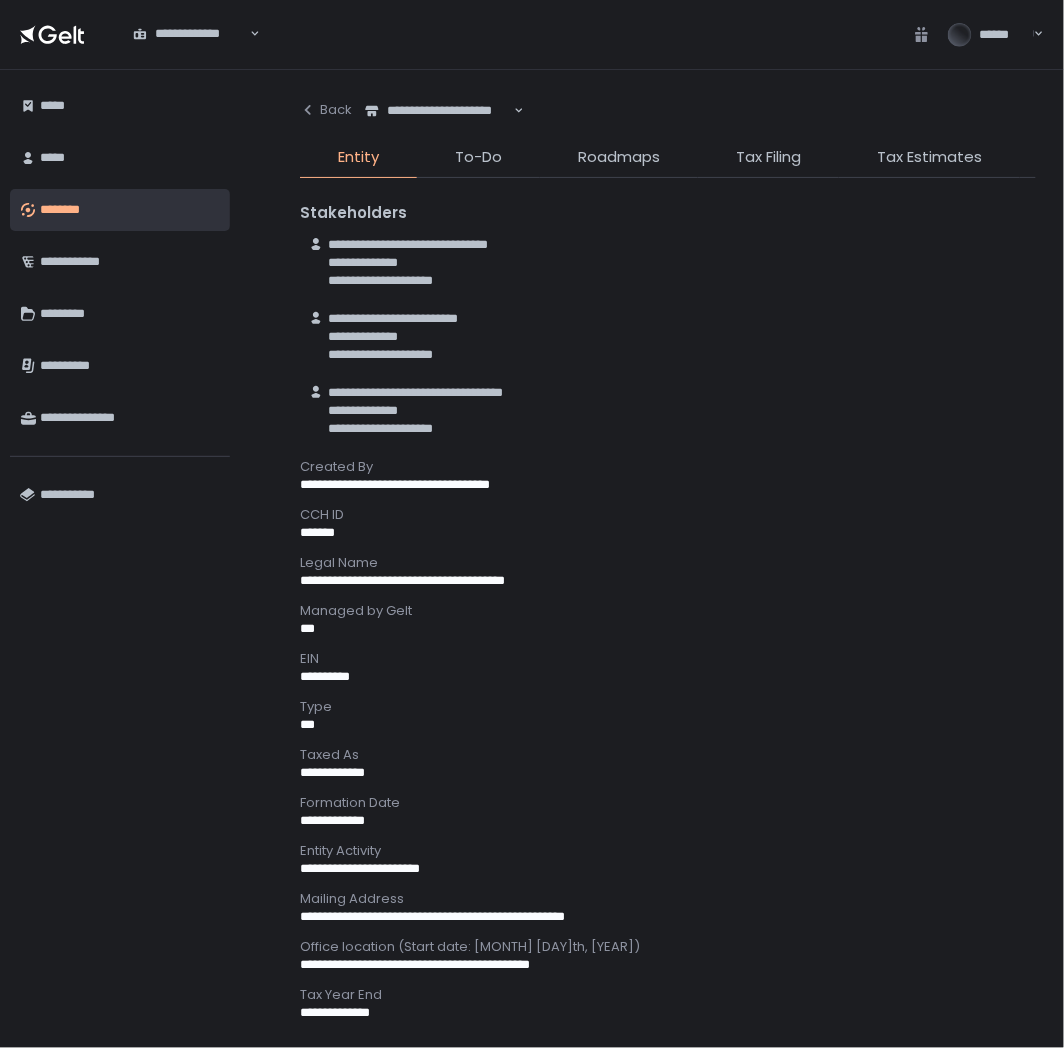 click on "***" 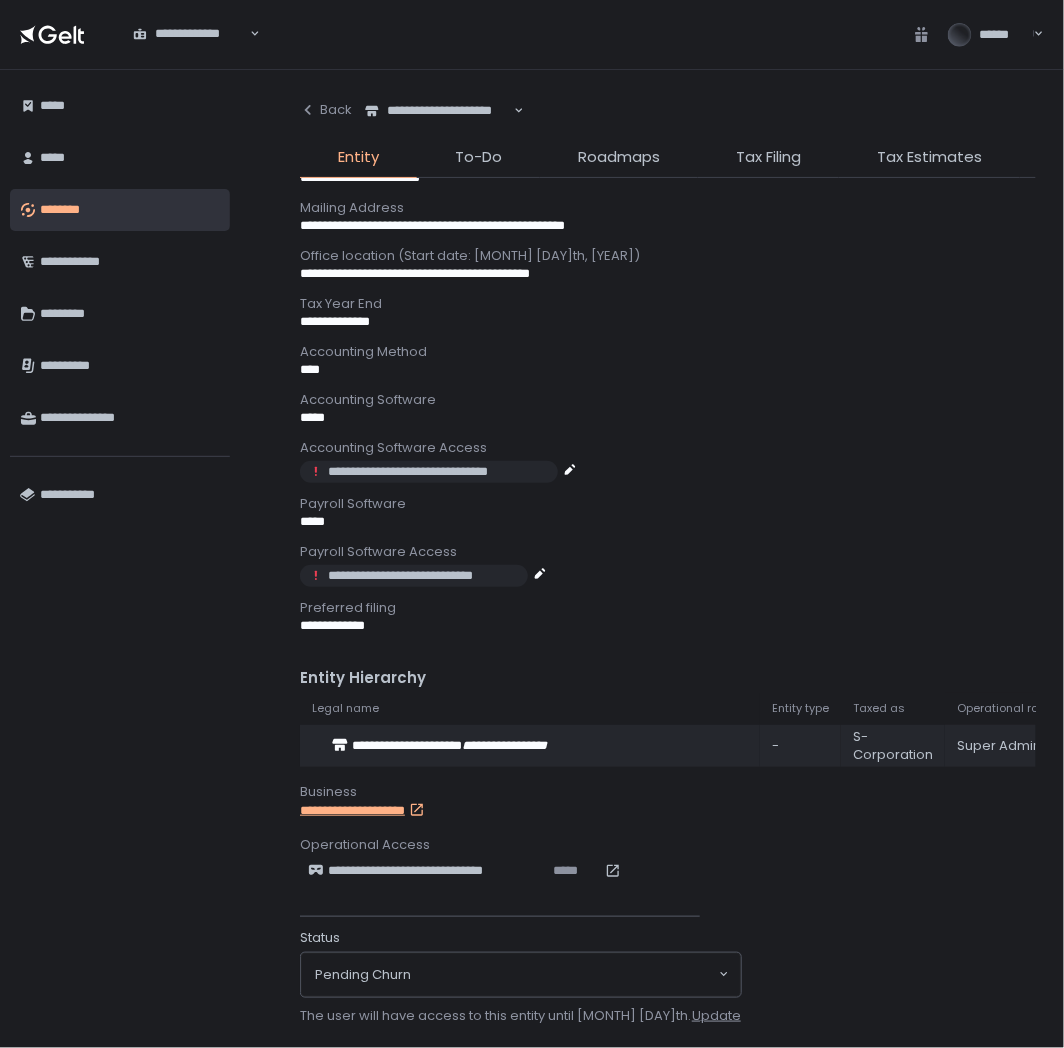 scroll, scrollTop: 697, scrollLeft: 0, axis: vertical 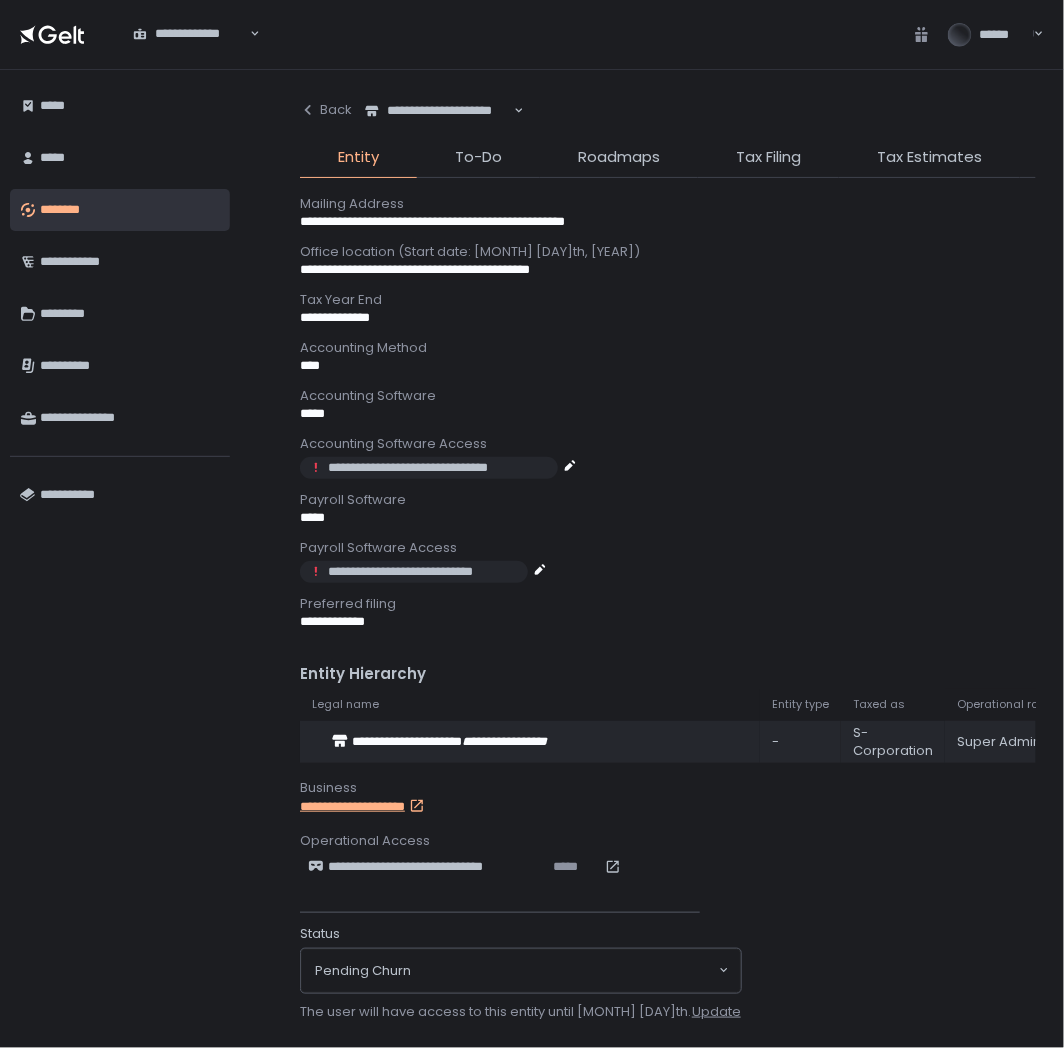 click on "**********" at bounding box center (374, 807) 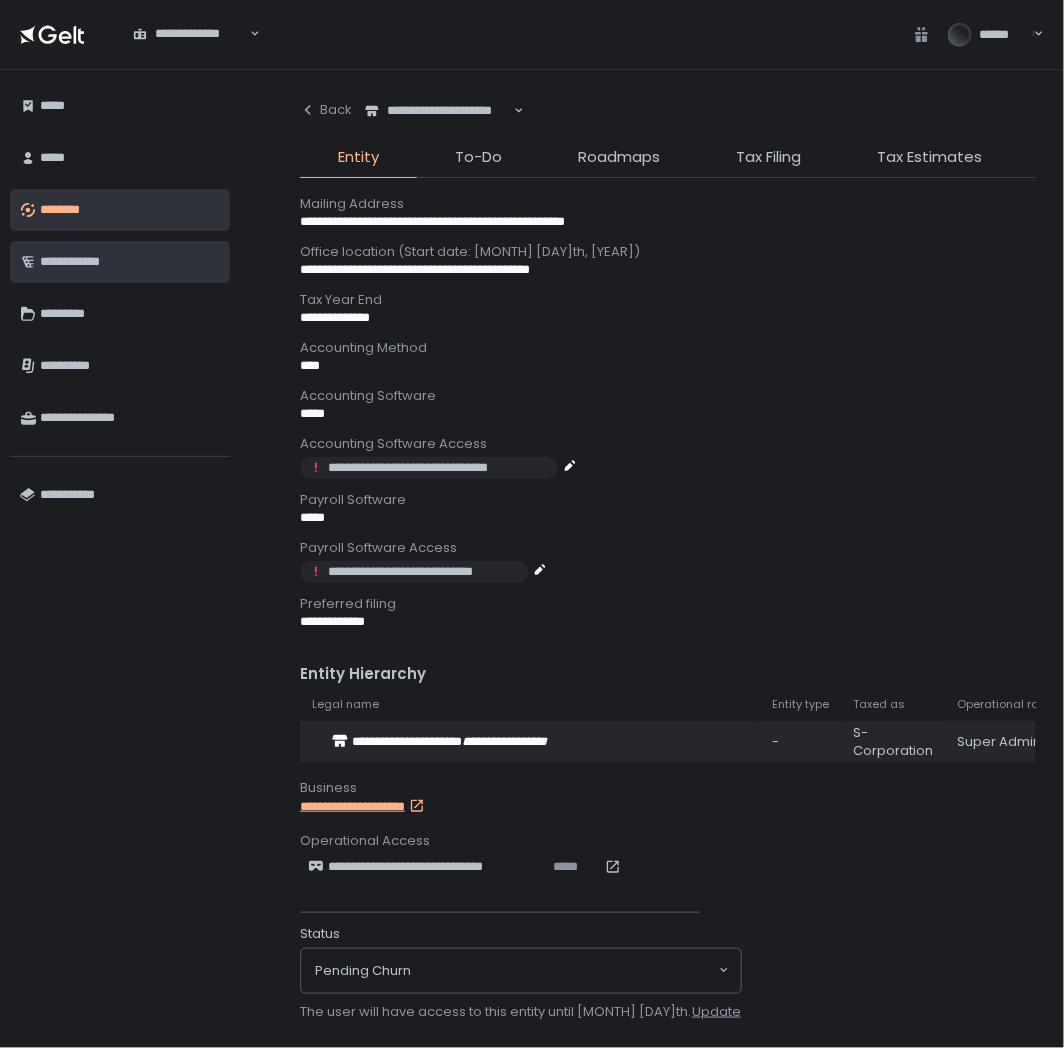 click on "**********" at bounding box center (130, 262) 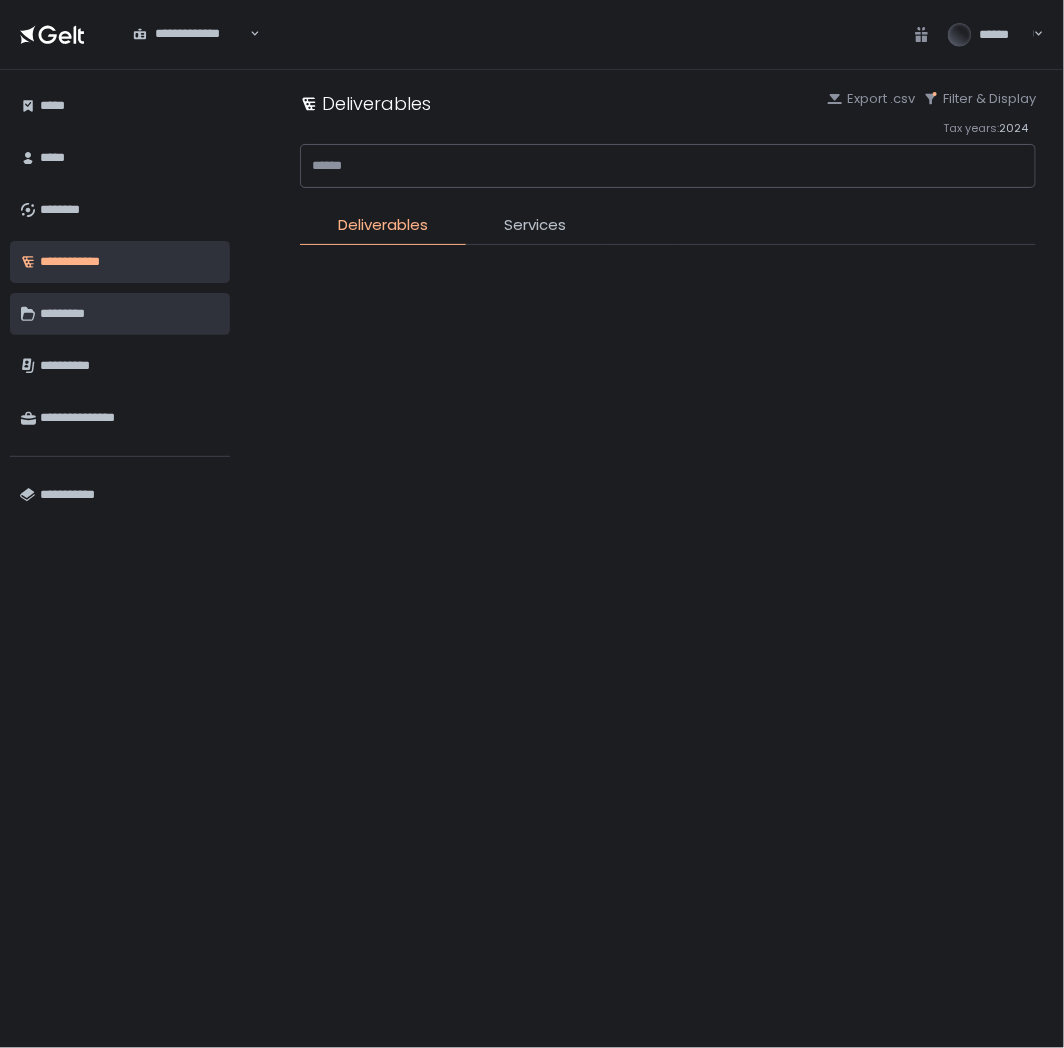 click on "*********" at bounding box center (130, 314) 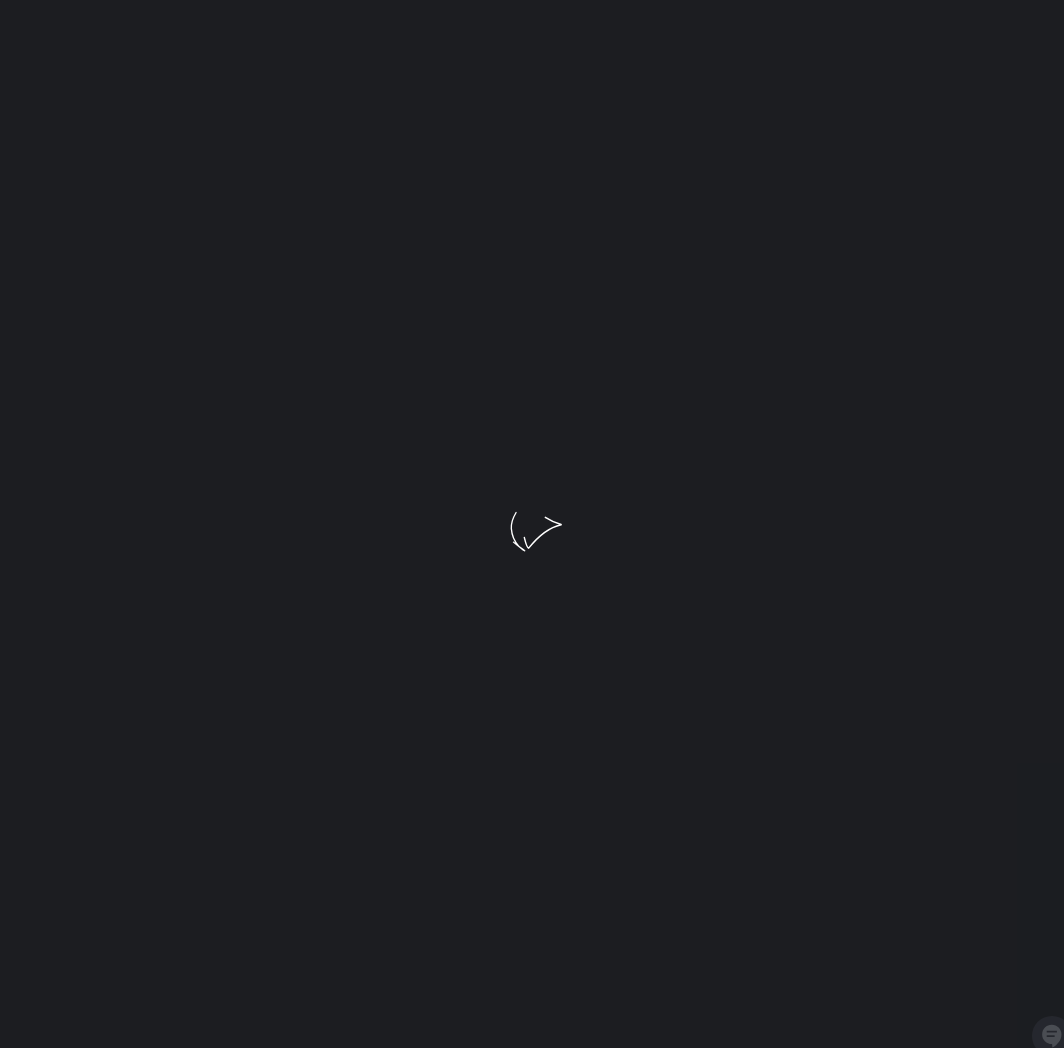 scroll, scrollTop: 0, scrollLeft: 0, axis: both 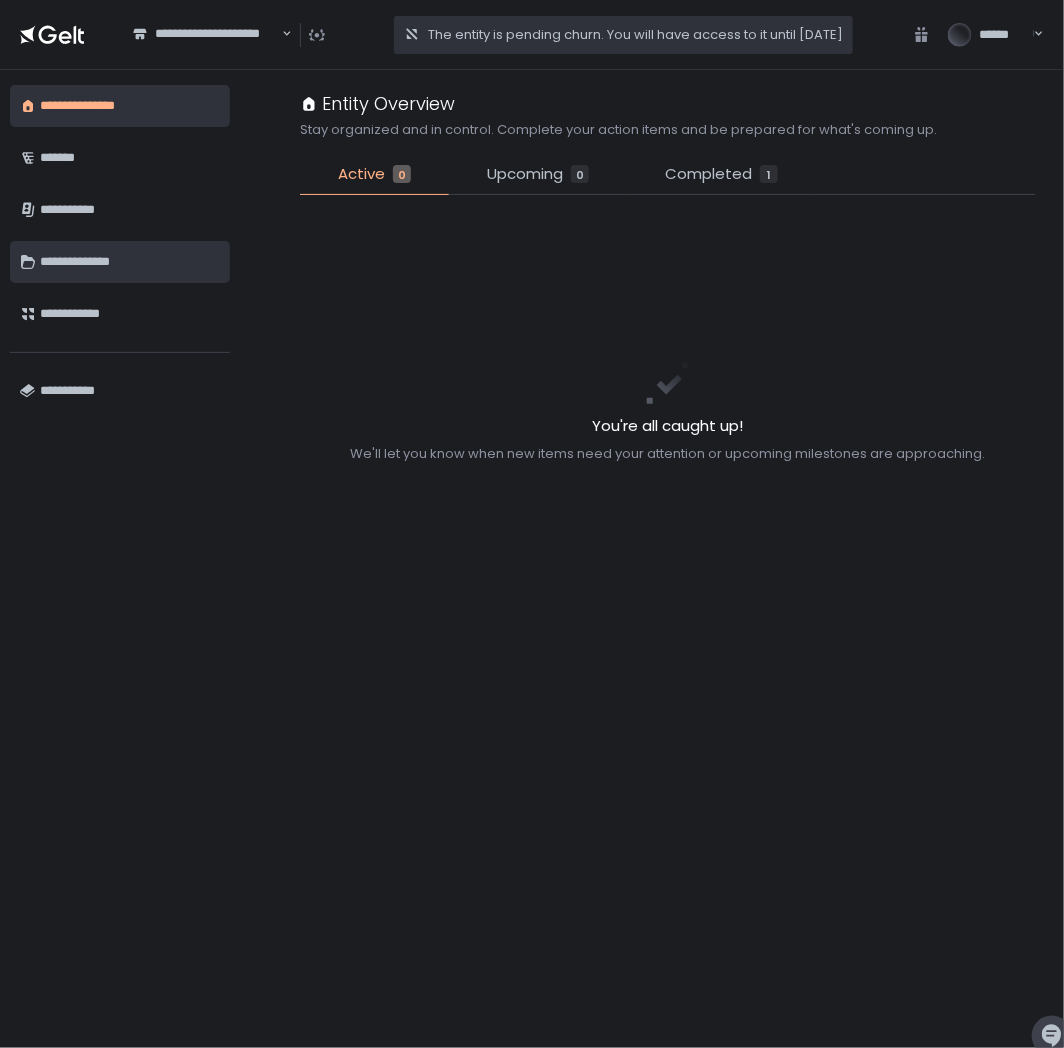 click on "**********" at bounding box center (130, 262) 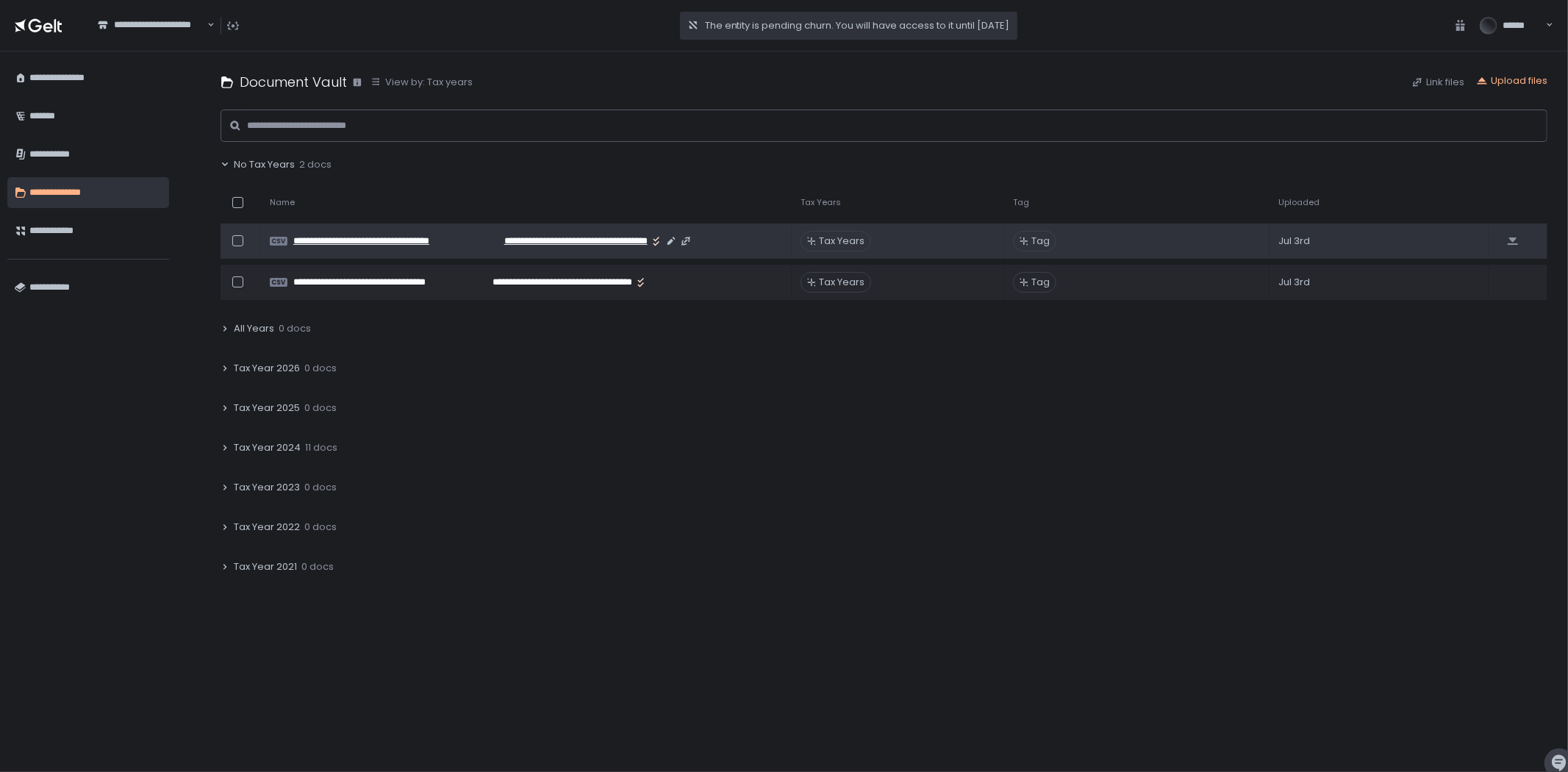click on "**********" at bounding box center [552, 241] 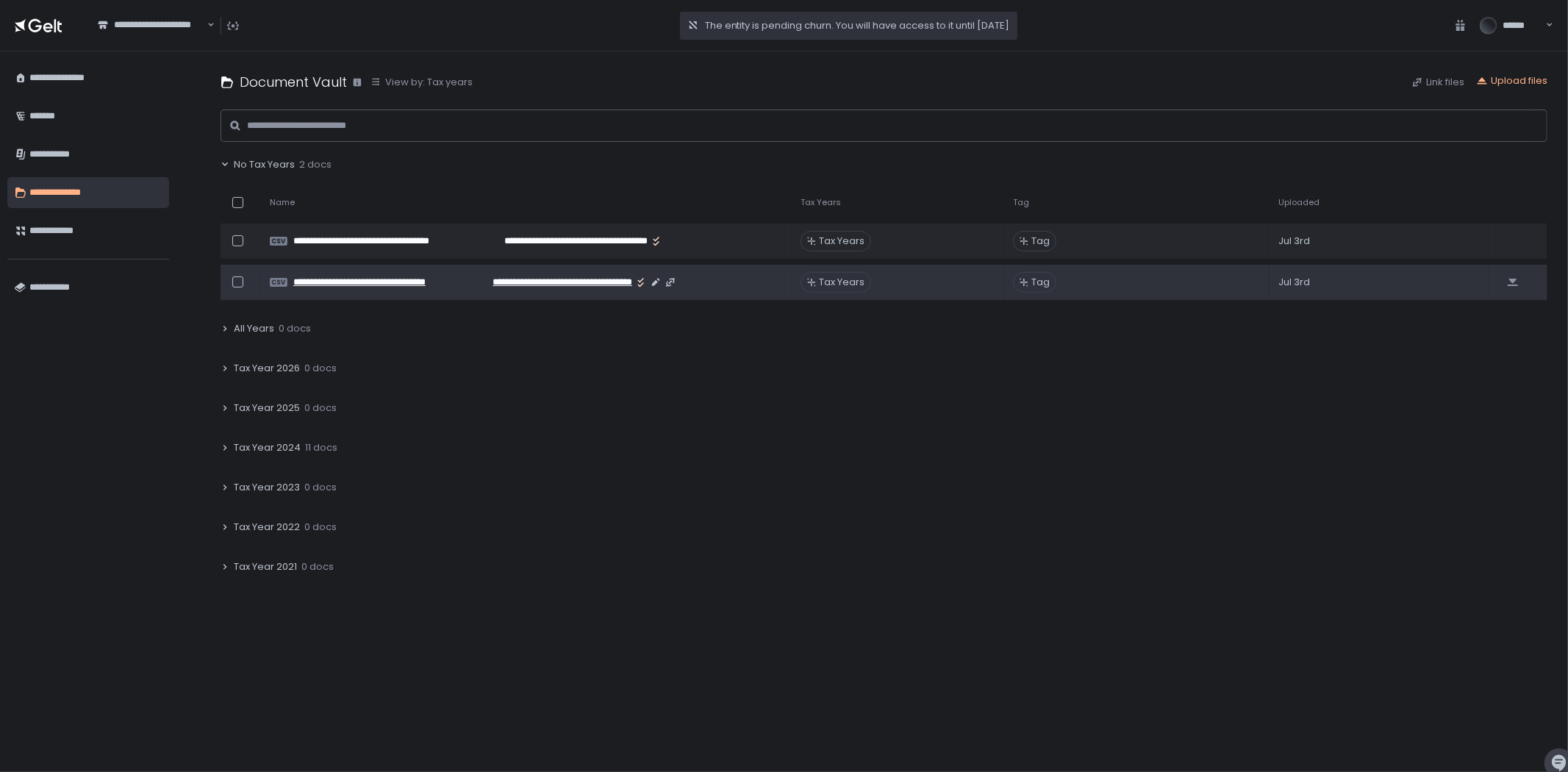 click on "**********" at bounding box center (373, 282) 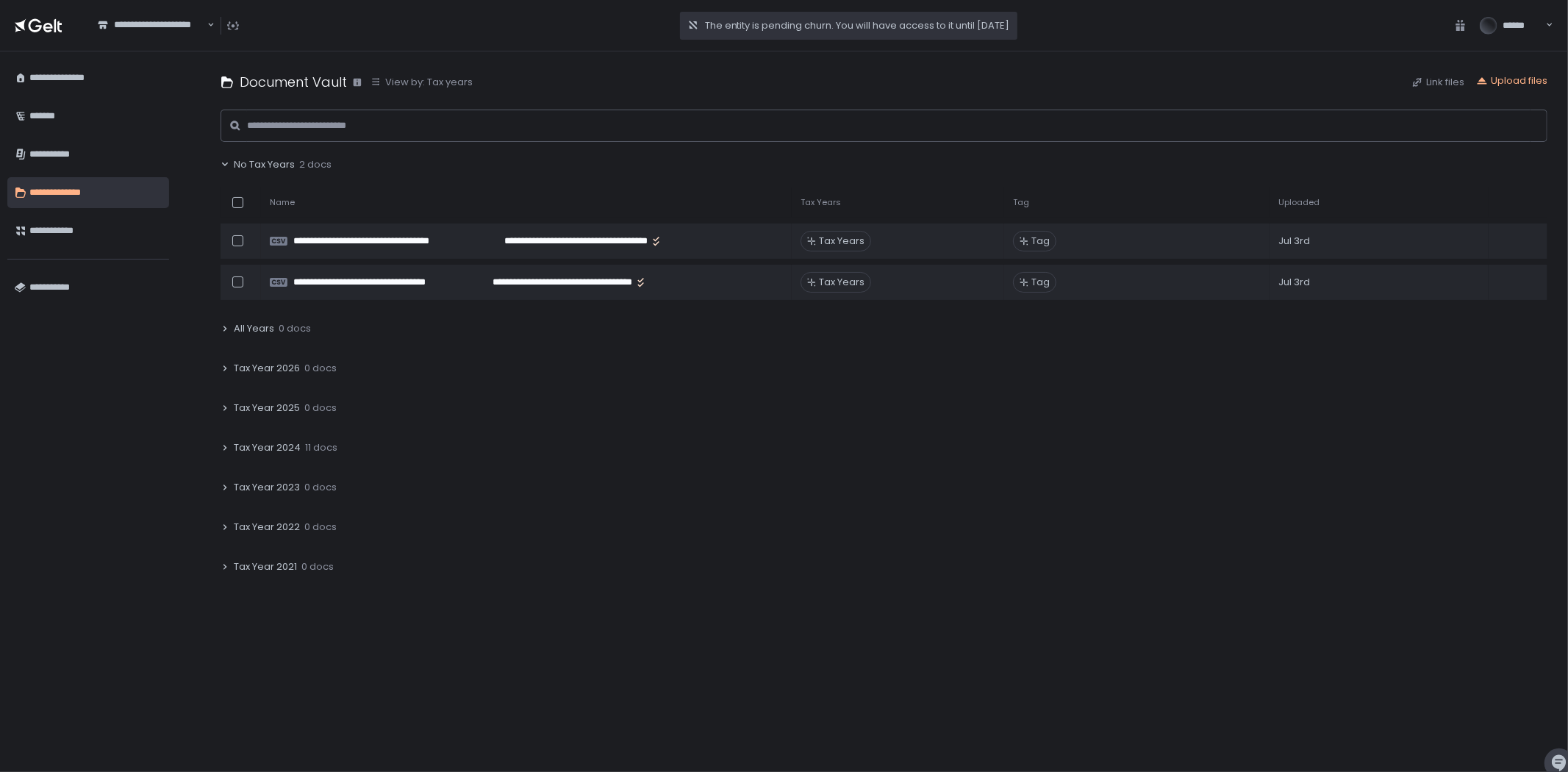 click on "Tax Year 2021 0 docs" 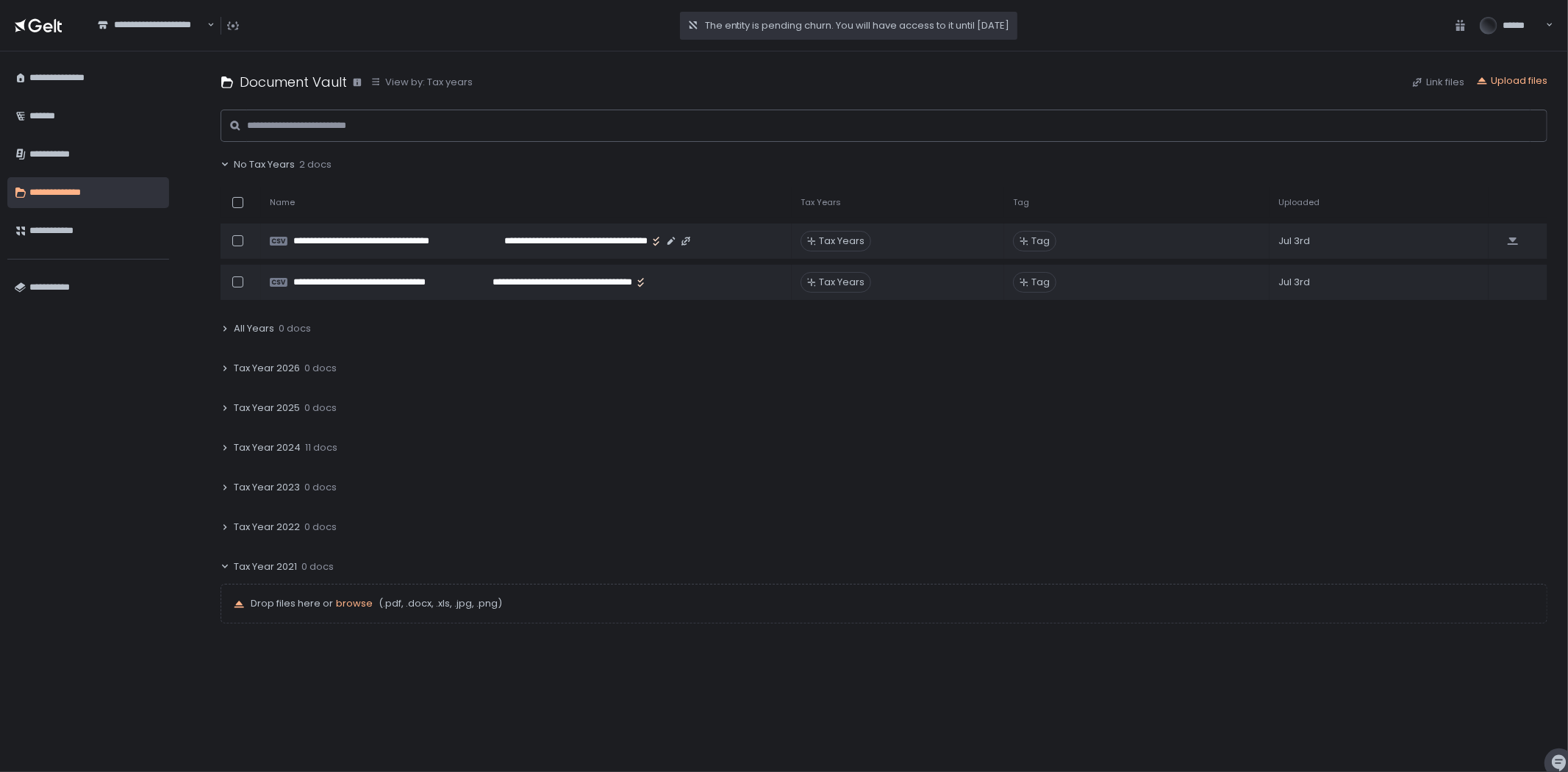 drag, startPoint x: 612, startPoint y: 250, endPoint x: 935, endPoint y: 169, distance: 333.0015 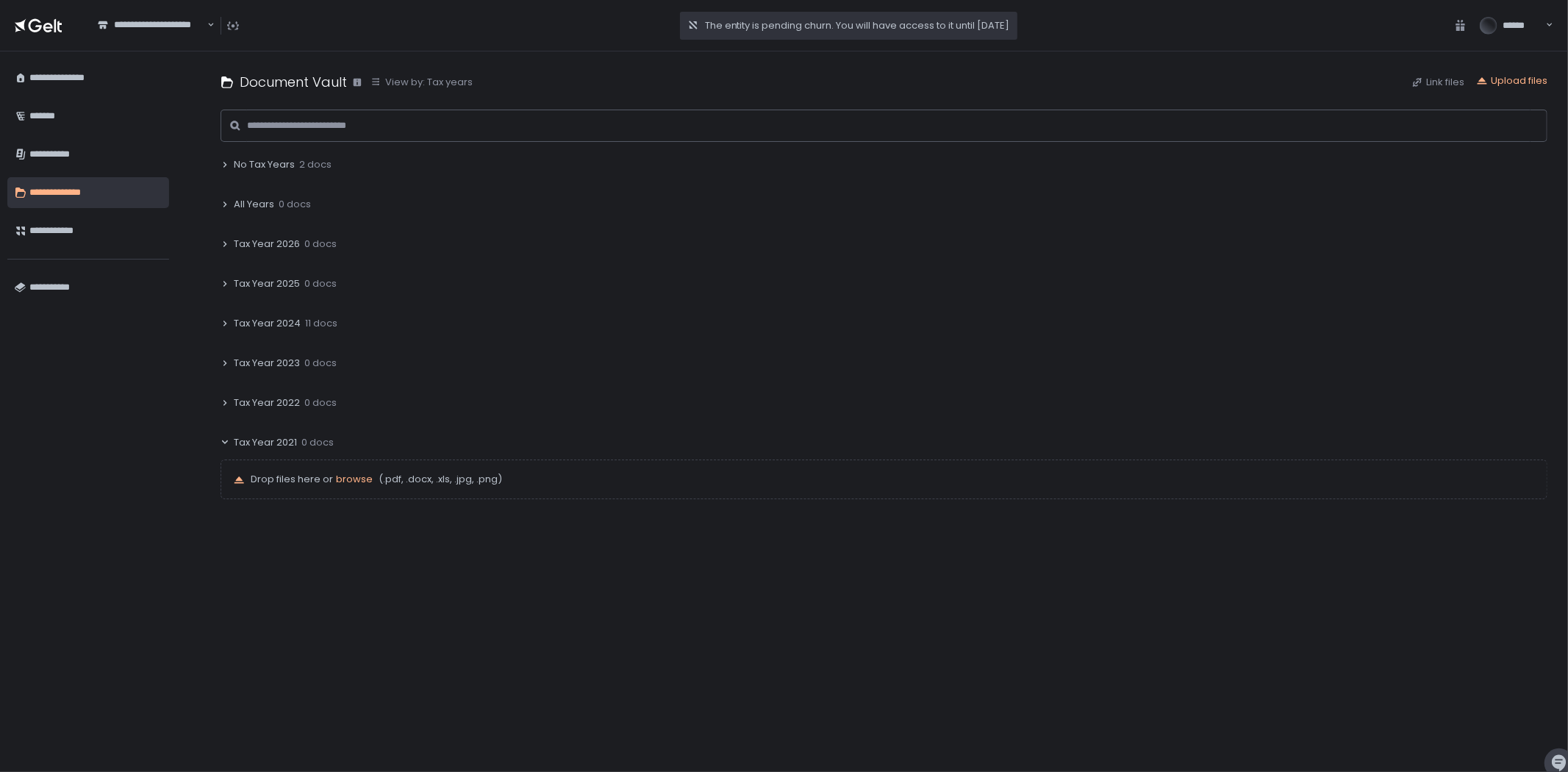 click 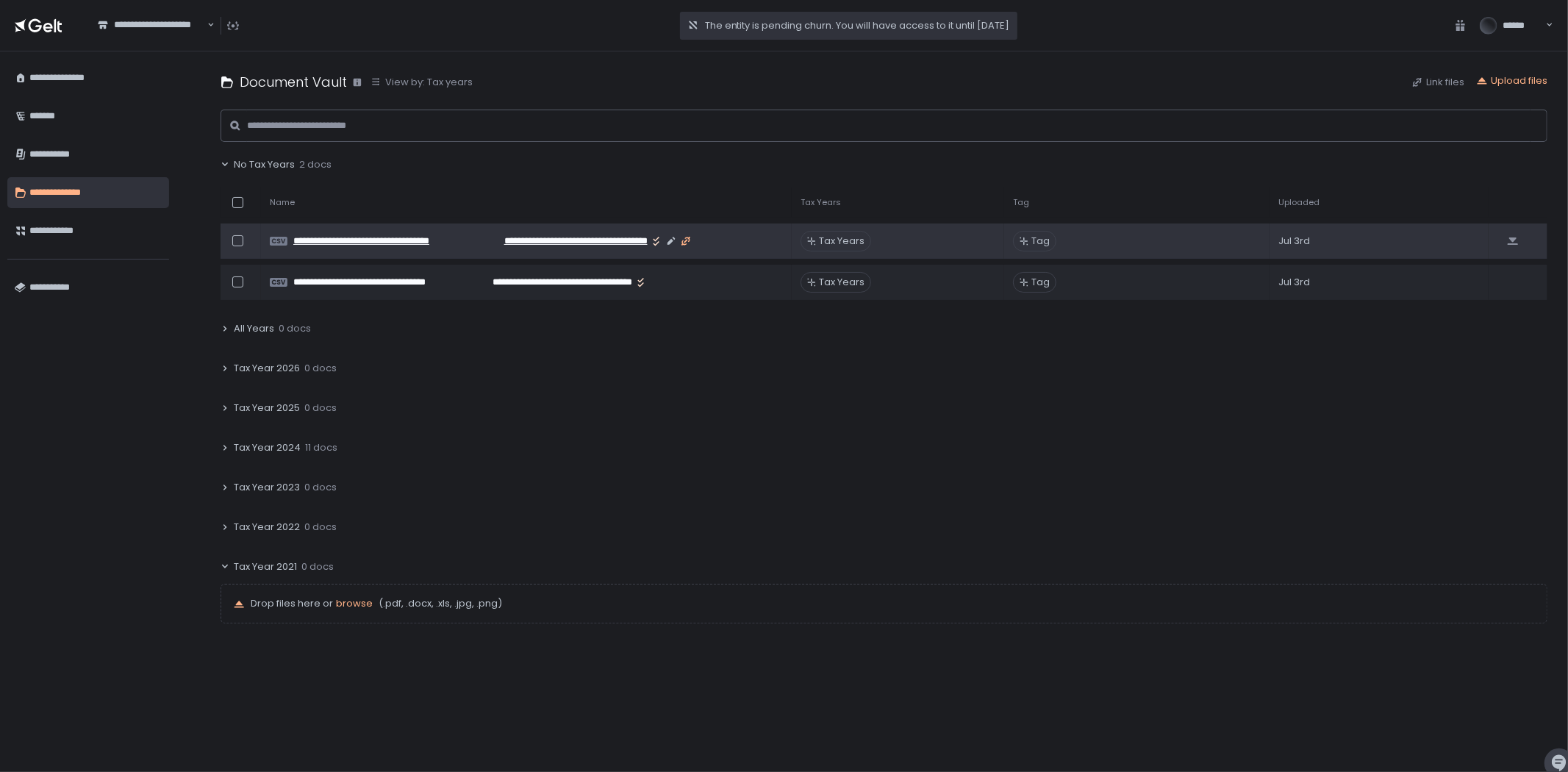 click 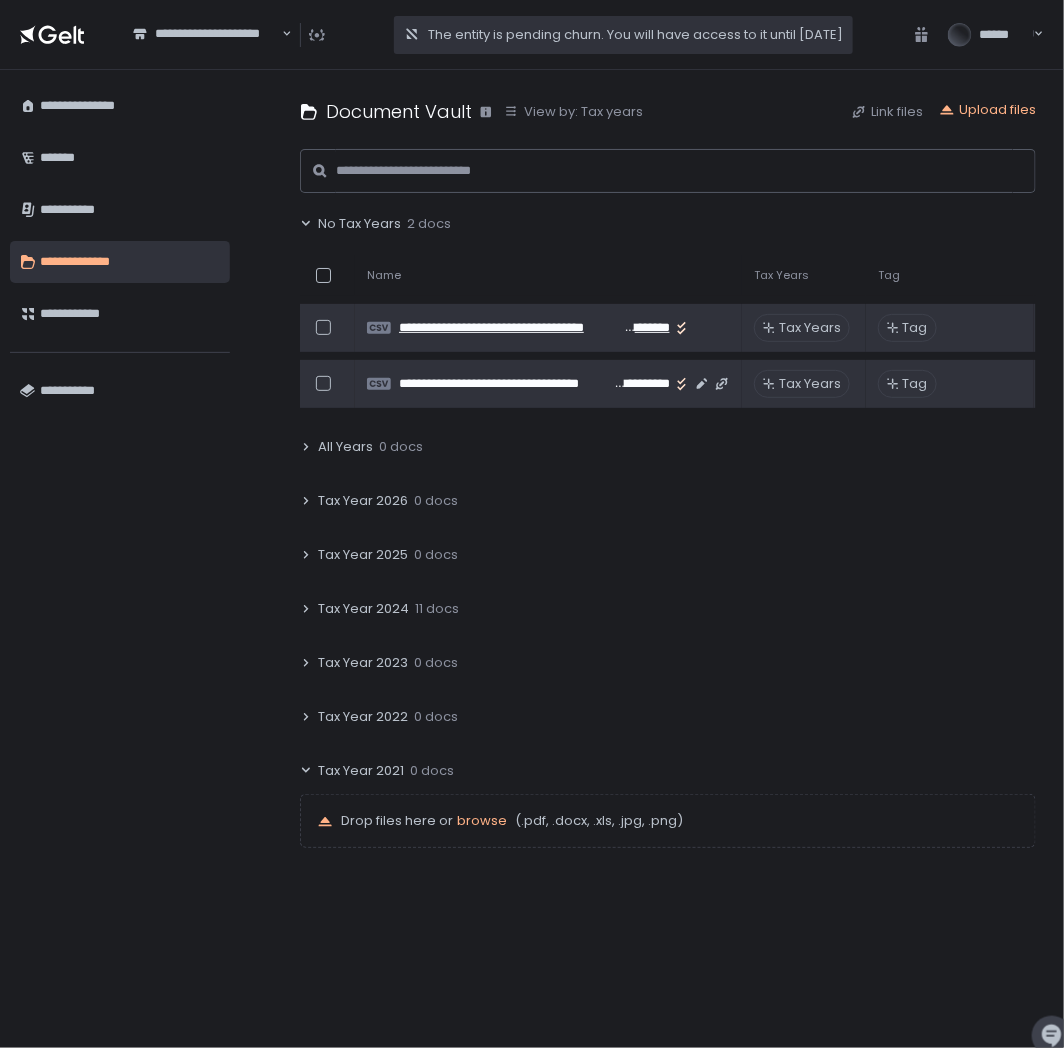 drag, startPoint x: 713, startPoint y: 378, endPoint x: 650, endPoint y: 402, distance: 67.41662 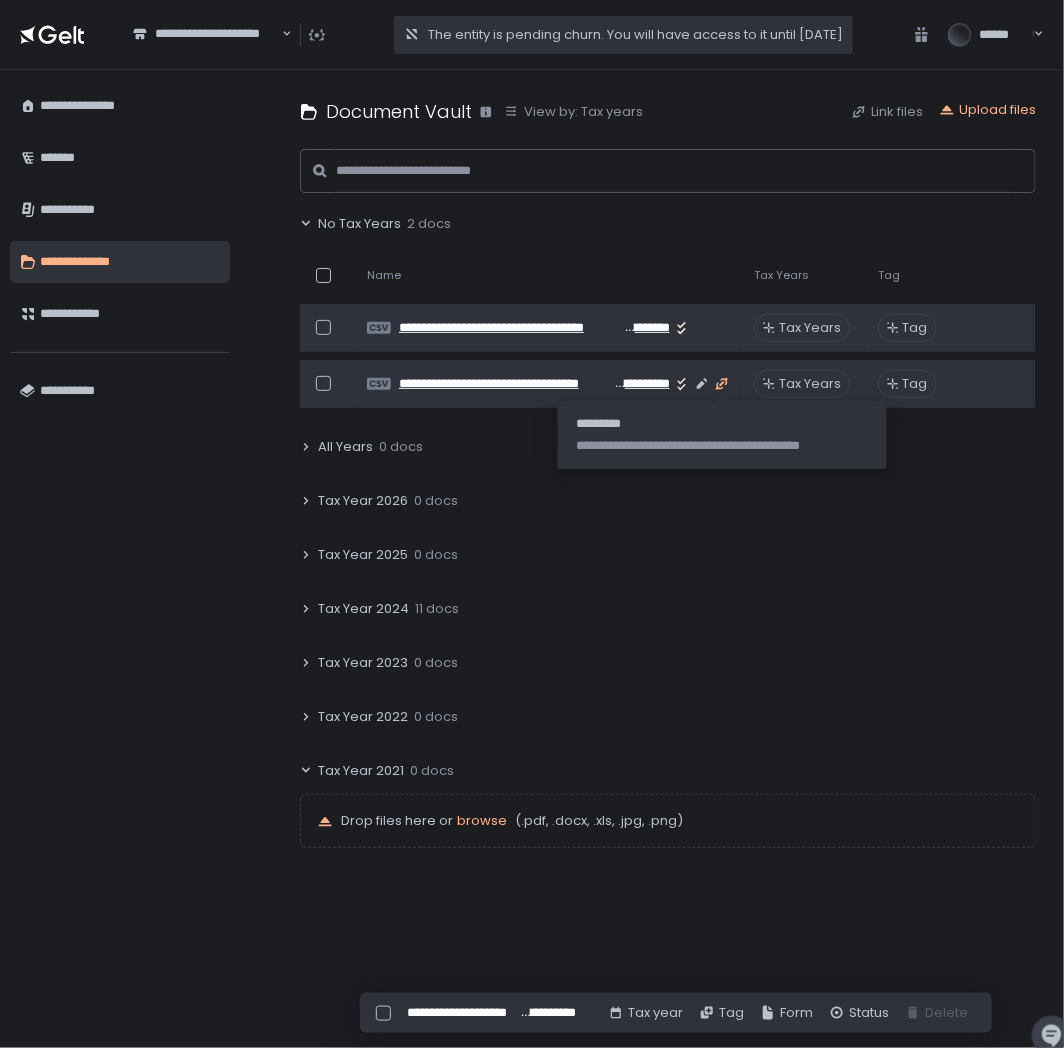 click 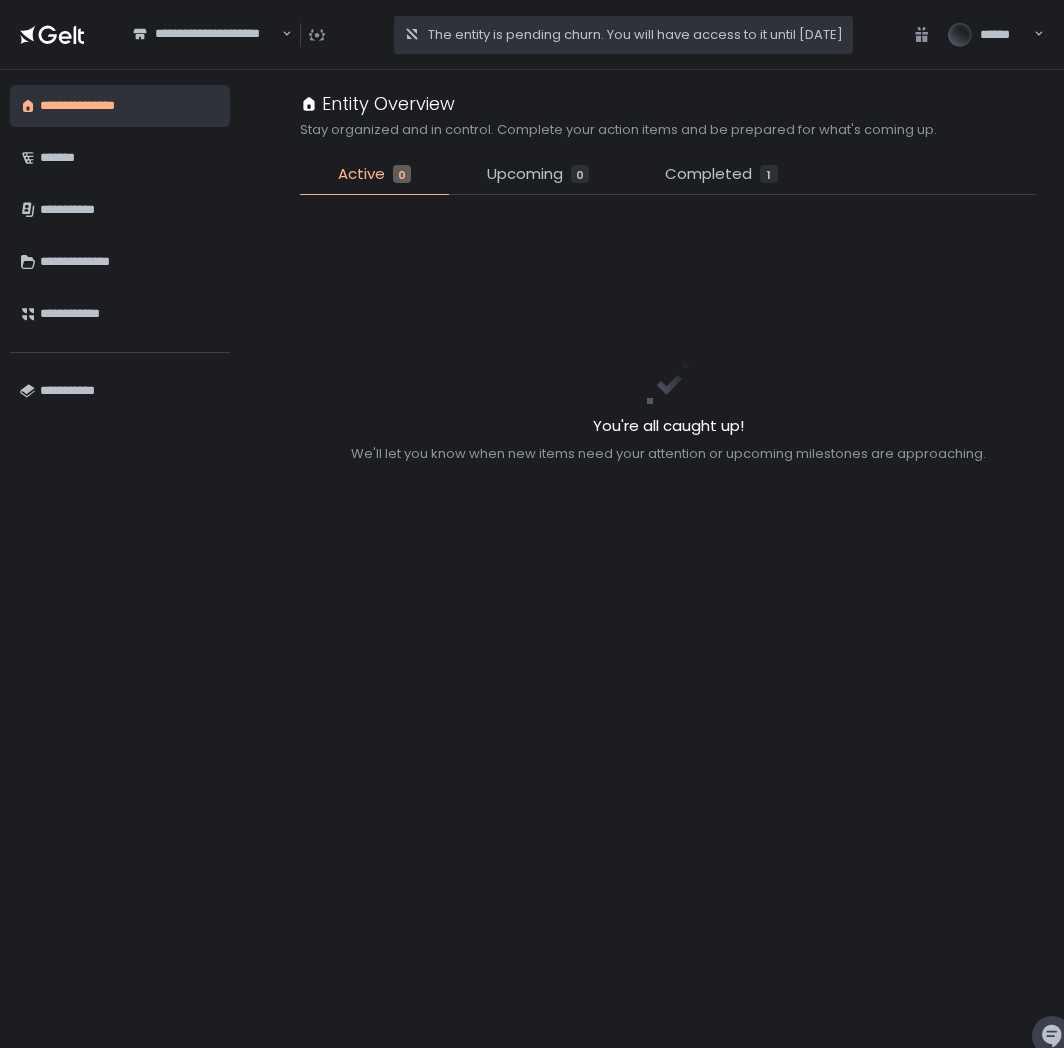 scroll, scrollTop: 0, scrollLeft: 0, axis: both 